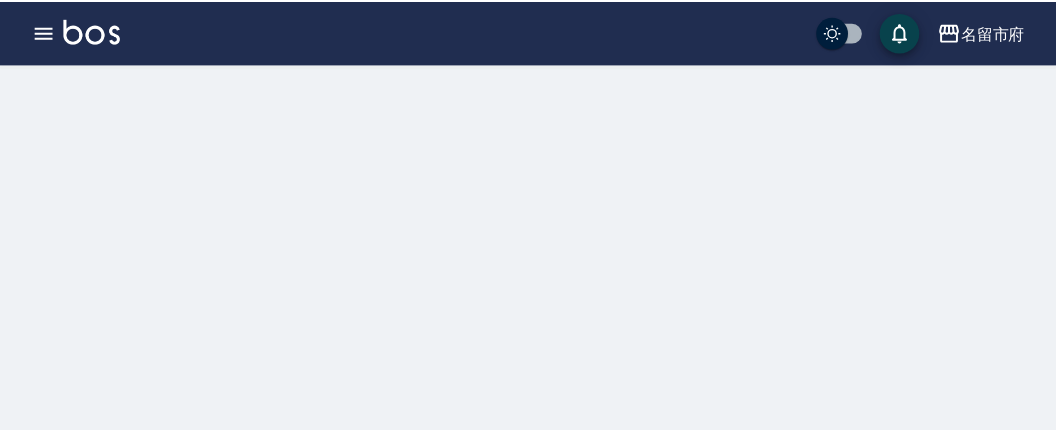 scroll, scrollTop: 0, scrollLeft: 0, axis: both 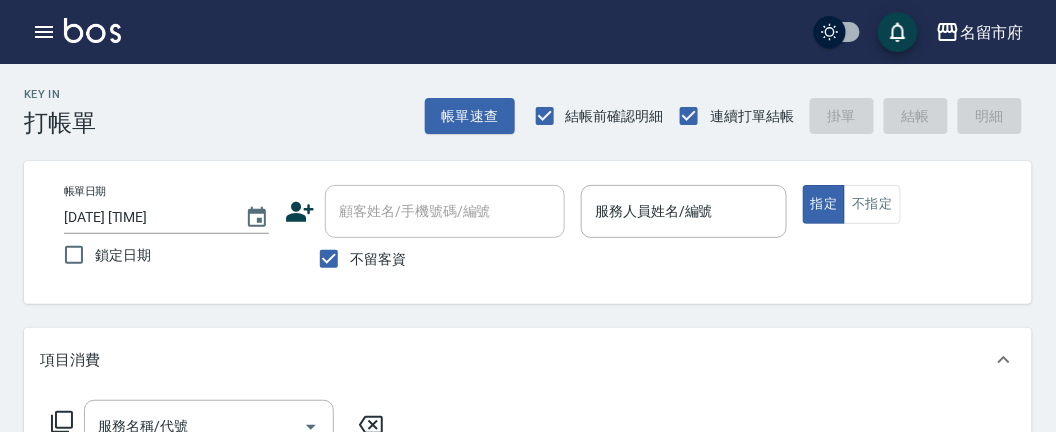 click on "Key In 打帳單 帳單速查 結帳前確認明細 連續打單結帳 掛單 結帳 明細" at bounding box center [516, 100] 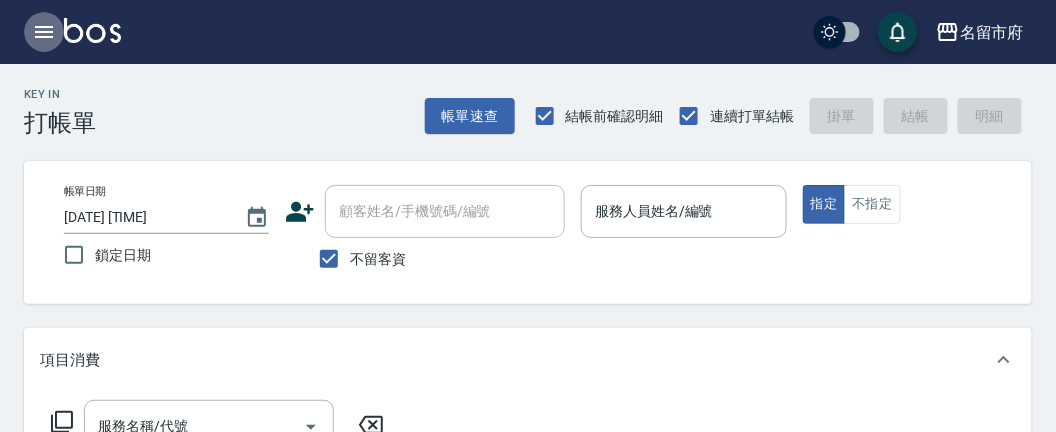 click 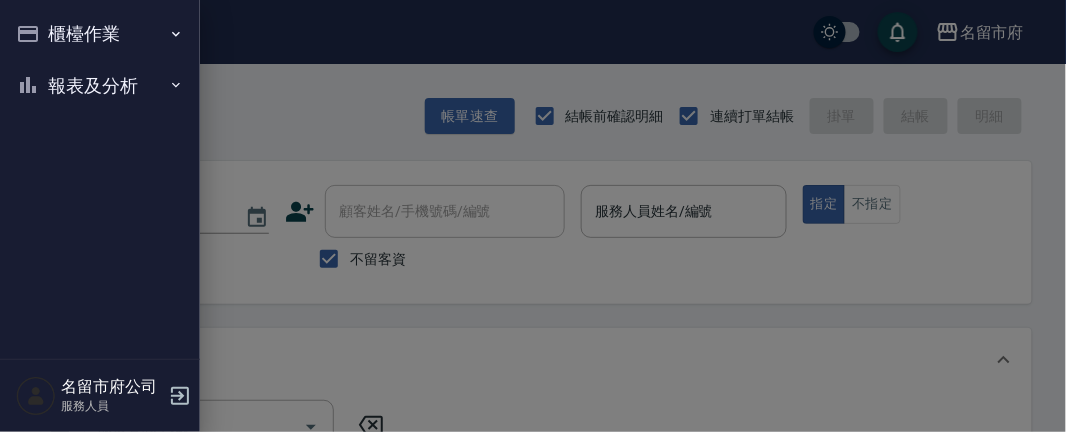 click on "報表及分析" at bounding box center (100, 86) 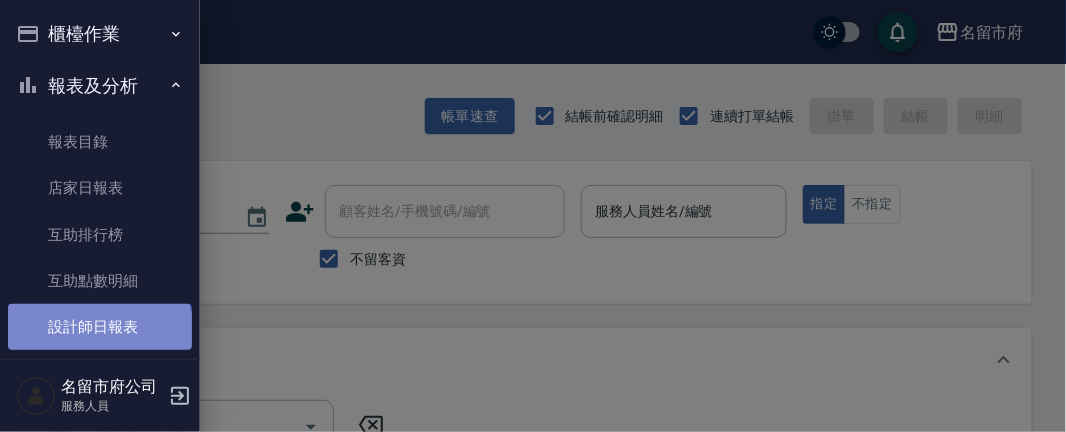 click on "設計師日報表" at bounding box center [100, 327] 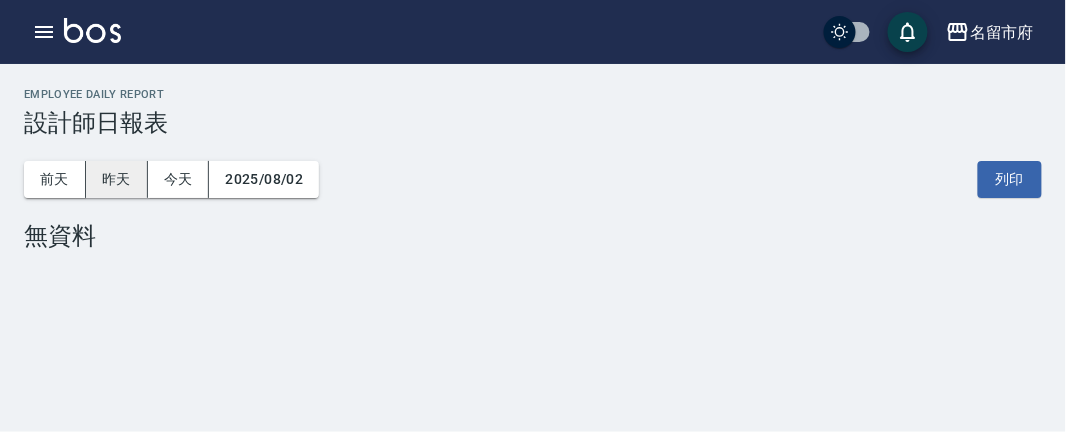 click on "昨天" at bounding box center [117, 179] 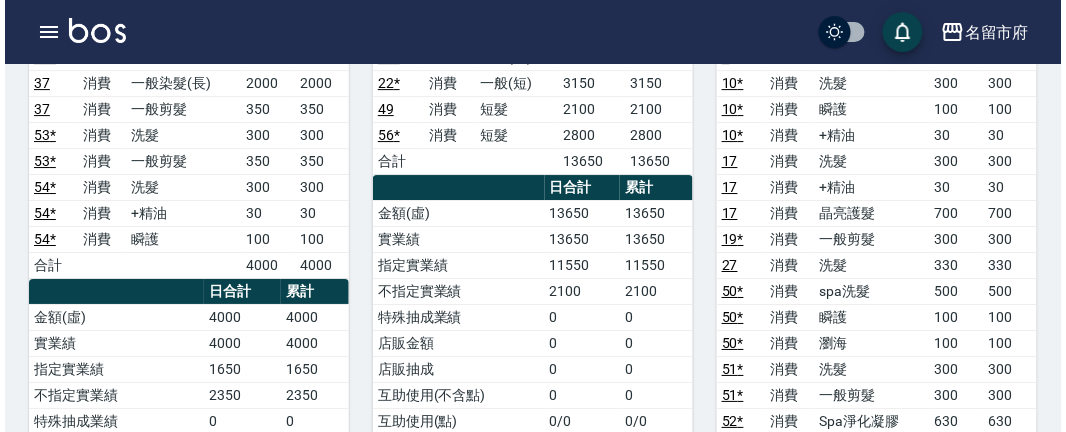 scroll, scrollTop: 1222, scrollLeft: 0, axis: vertical 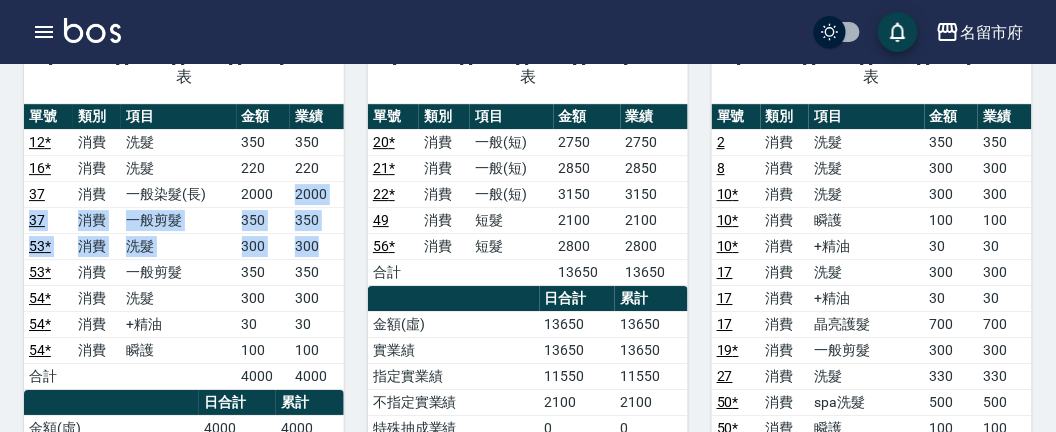 drag, startPoint x: 292, startPoint y: 136, endPoint x: 341, endPoint y: 174, distance: 62.008064 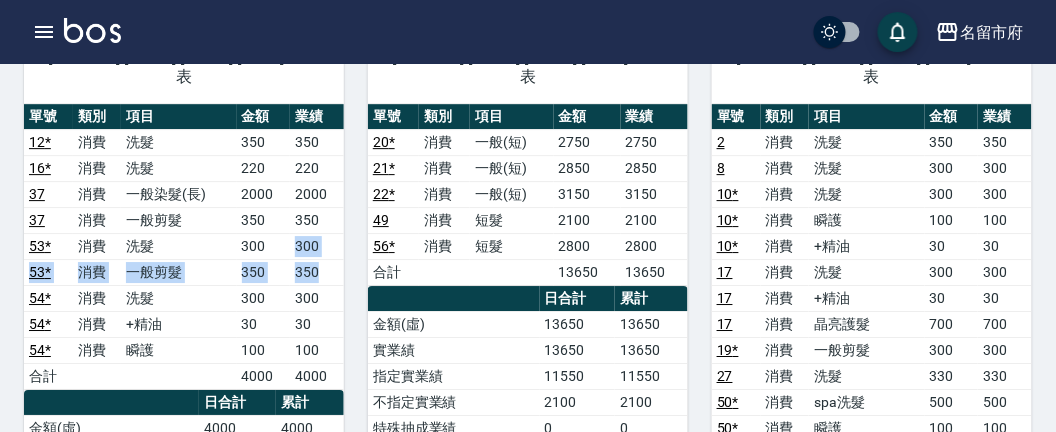 drag, startPoint x: 283, startPoint y: 187, endPoint x: 317, endPoint y: 212, distance: 42.201897 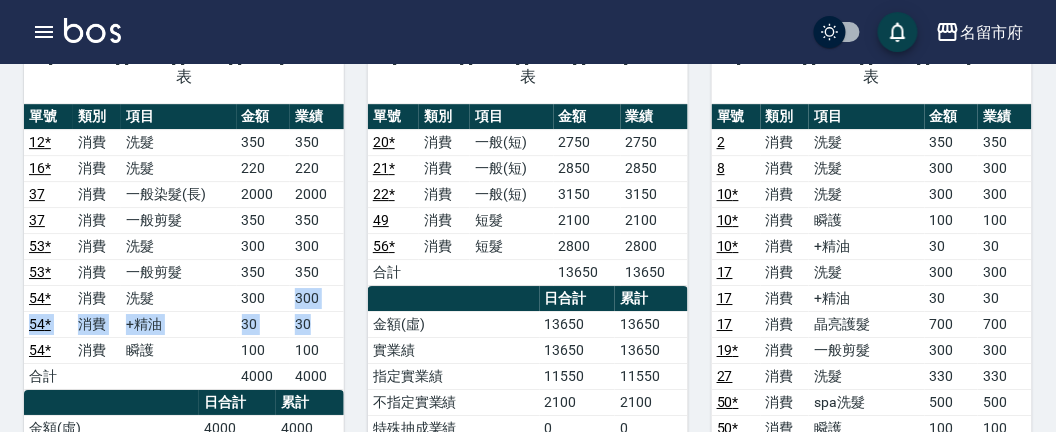 drag, startPoint x: 279, startPoint y: 232, endPoint x: 322, endPoint y: 272, distance: 58.728188 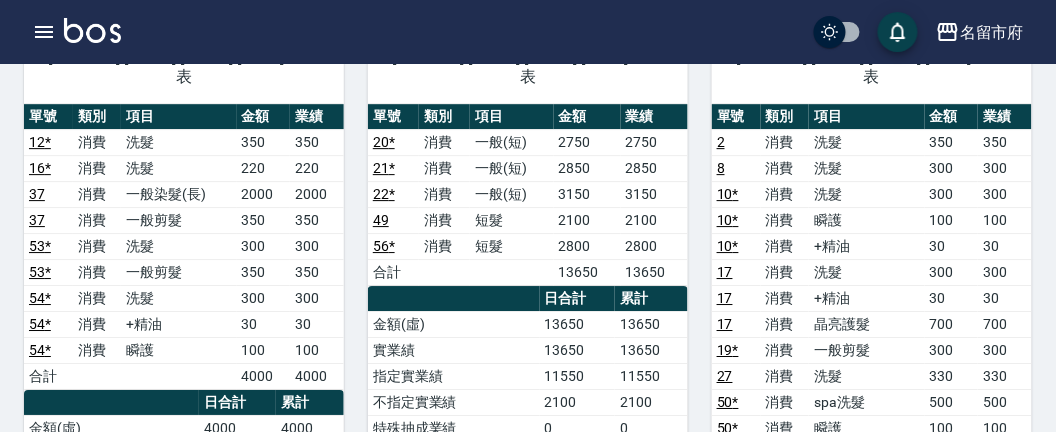 click on "100" at bounding box center (317, 350) 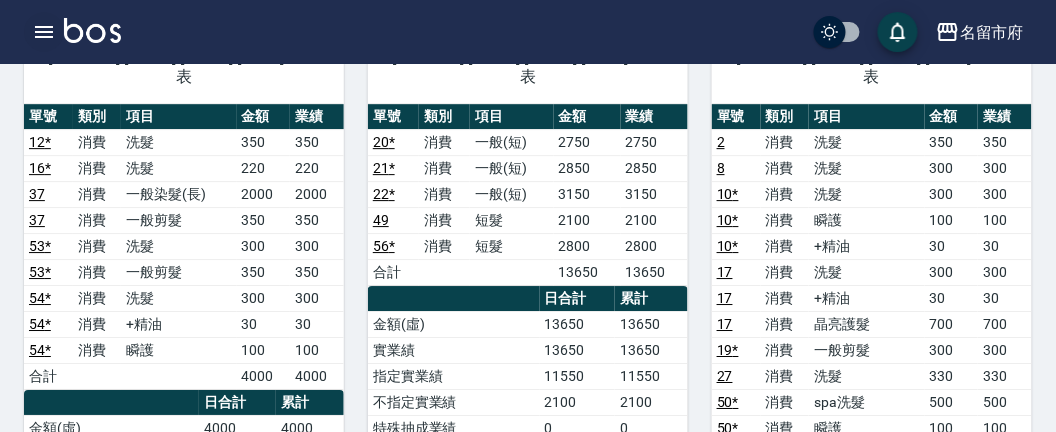 click 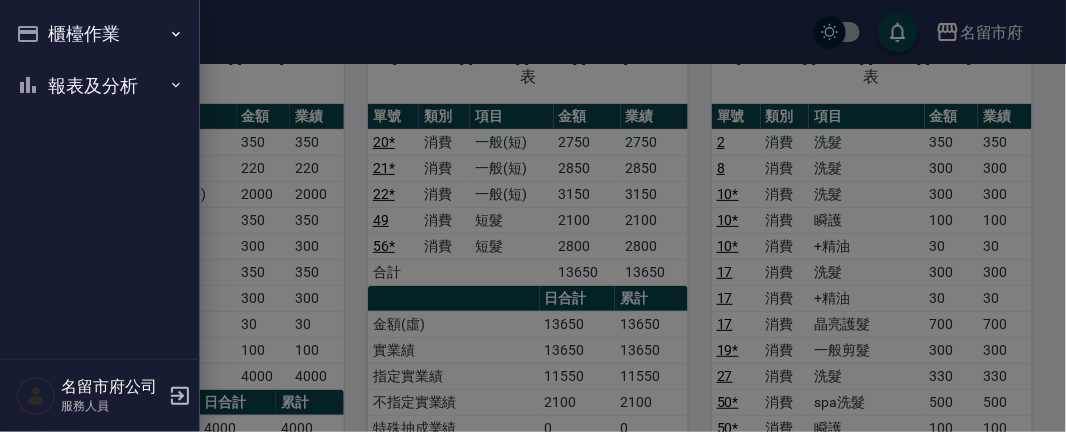 click on "櫃檯作業 打帳單 帳單列表 現金收支登錄 高階收支登錄 材料自購登錄 每日結帳 報表及分析 報表目錄 店家日報表 互助排行榜 互助點數明細 設計師日報表 設計師排行榜 收支分類明細表 名留市府公司 服務人員" at bounding box center (100, 216) 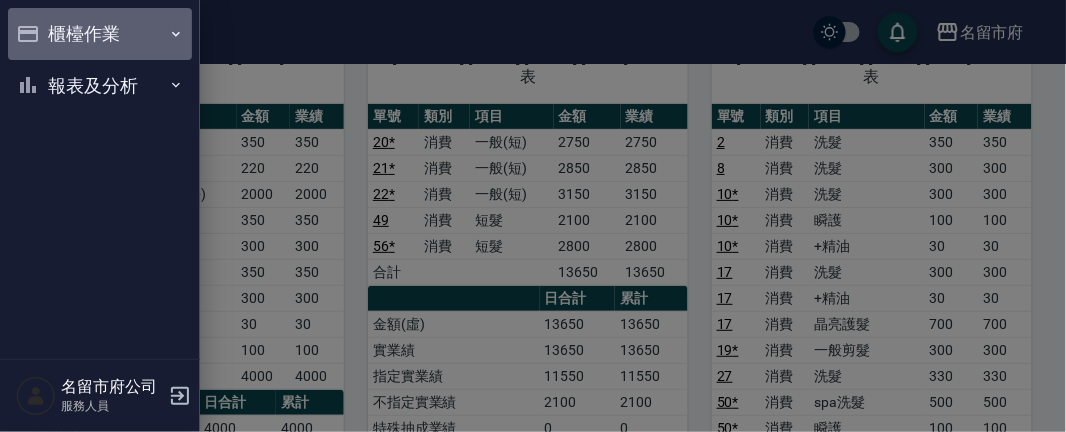 click on "櫃檯作業" at bounding box center (100, 34) 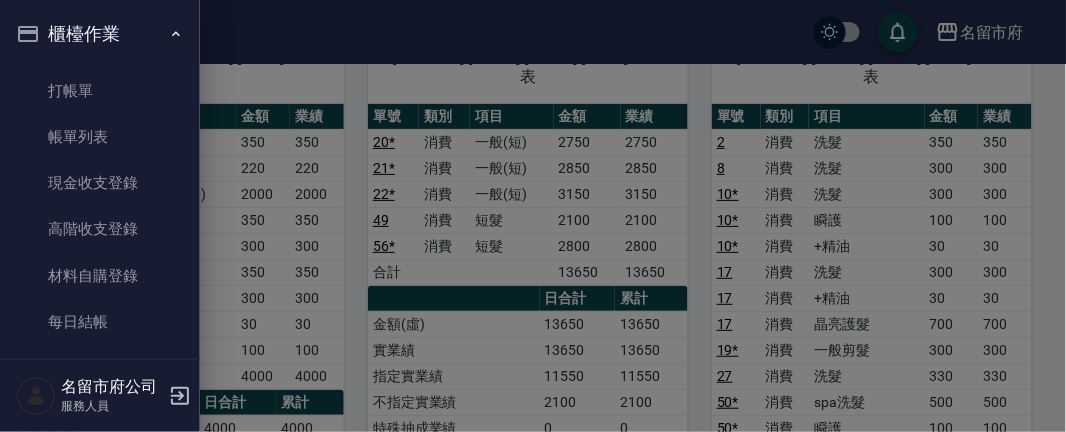 click on "打帳單 帳單列表 現金收支登錄 高階收支登錄 材料自購登錄 每日結帳" at bounding box center [100, 207] 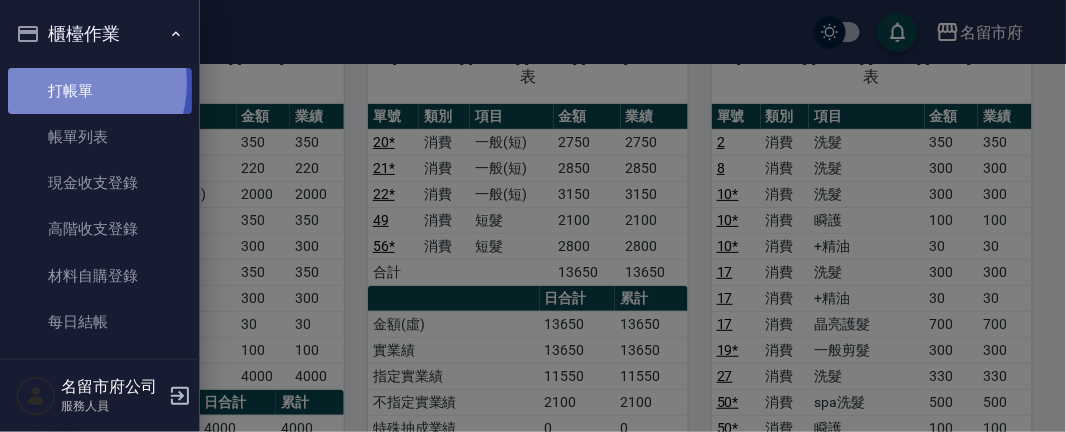 click on "打帳單" at bounding box center (100, 91) 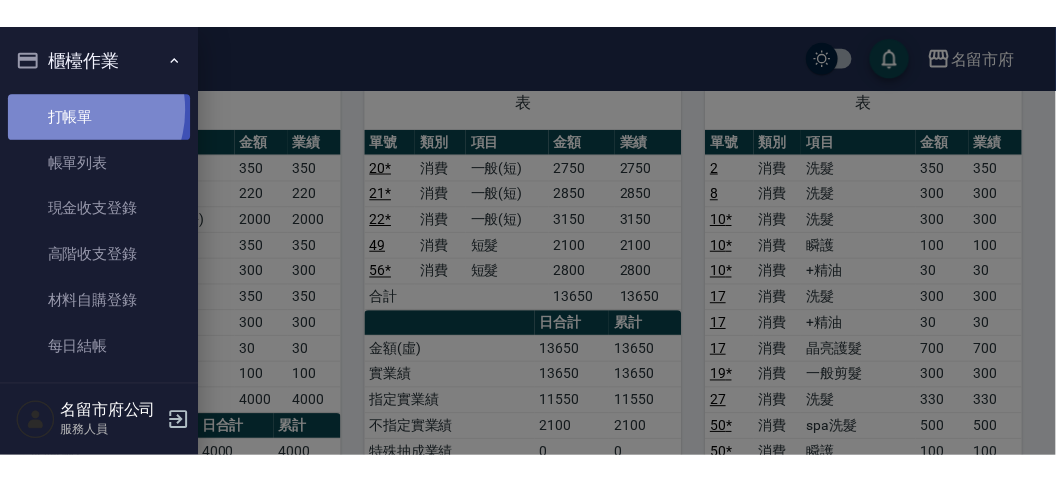 scroll, scrollTop: 0, scrollLeft: 0, axis: both 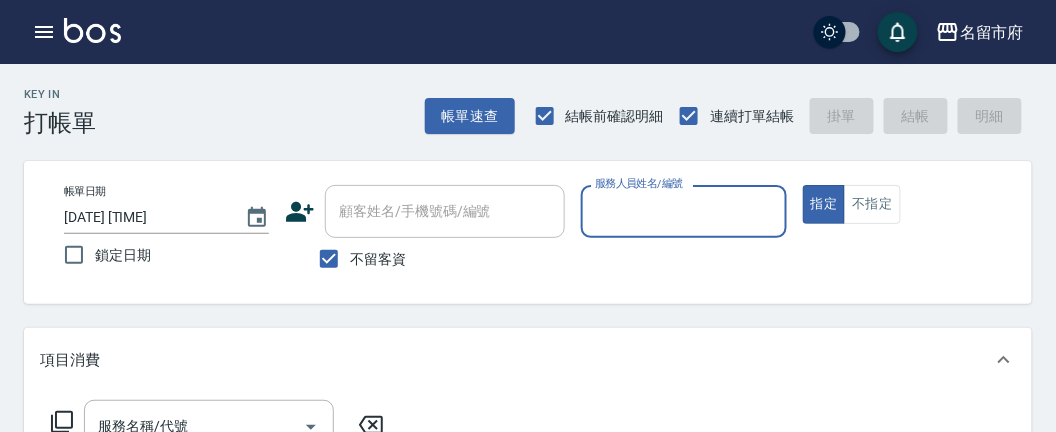 click on "Key In 打帳單 帳單速查 結帳前確認明細 連續打單結帳 掛單 結帳 明細" at bounding box center [516, 100] 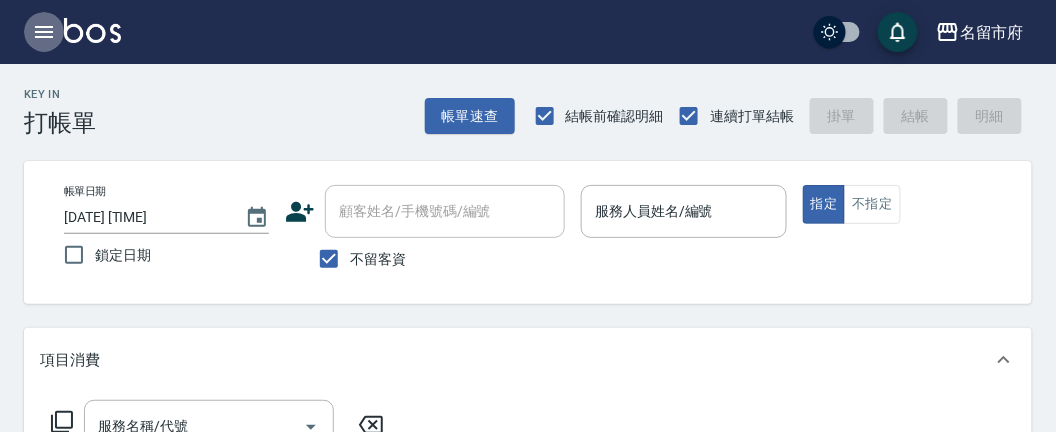 click 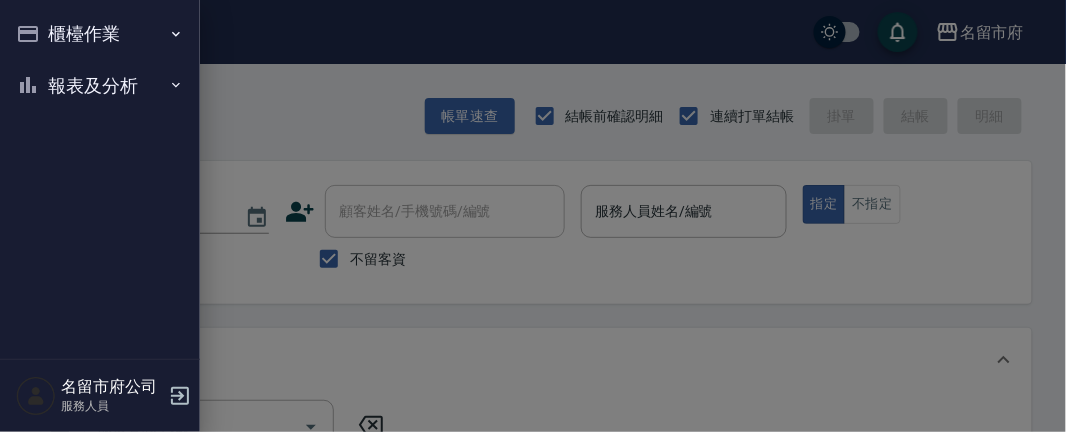 click on "櫃檯作業" at bounding box center (100, 34) 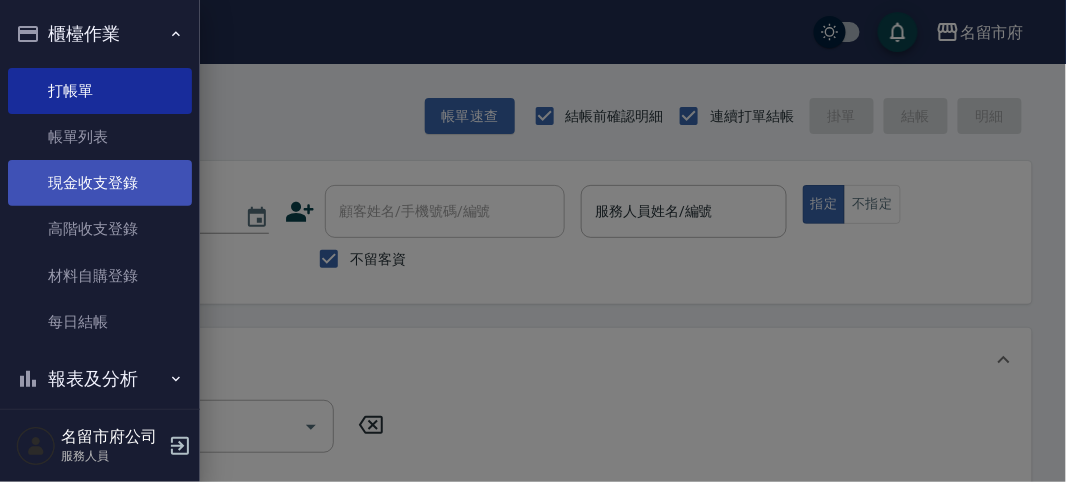 click on "現金收支登錄" at bounding box center (100, 183) 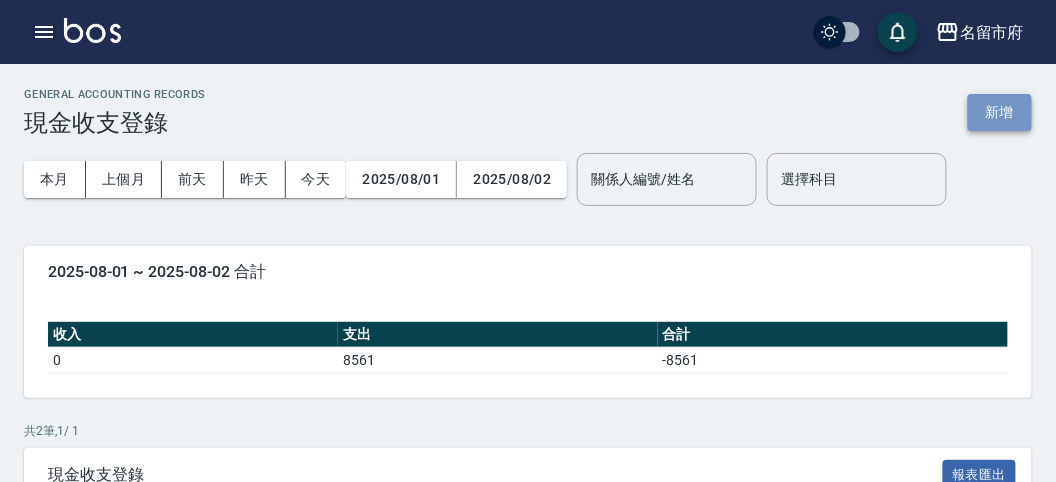click on "新增" at bounding box center (1000, 112) 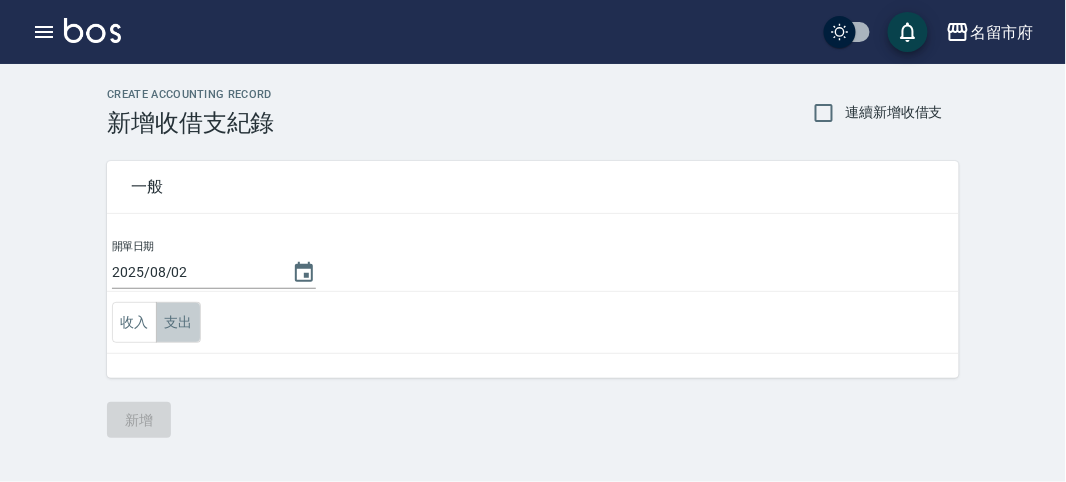 click on "支出" at bounding box center (178, 322) 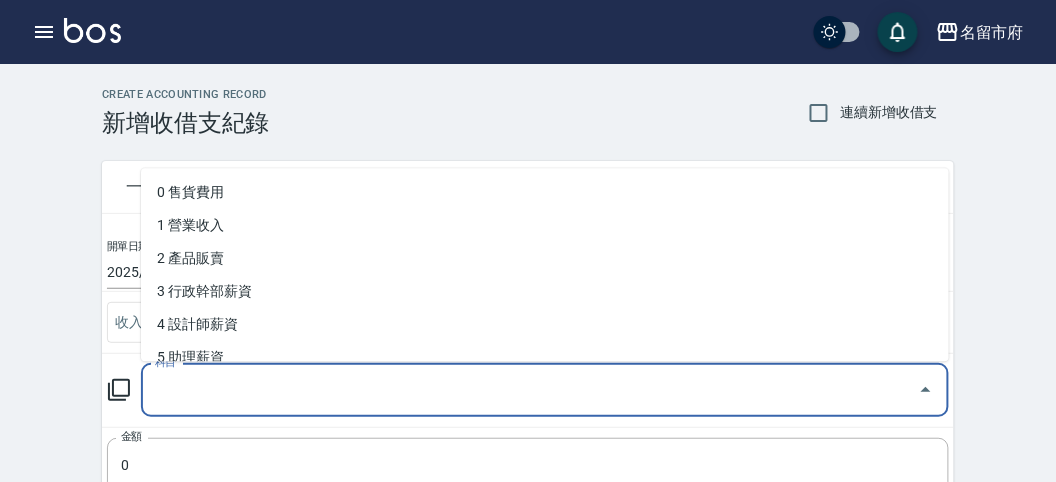 click on "科目" at bounding box center [530, 390] 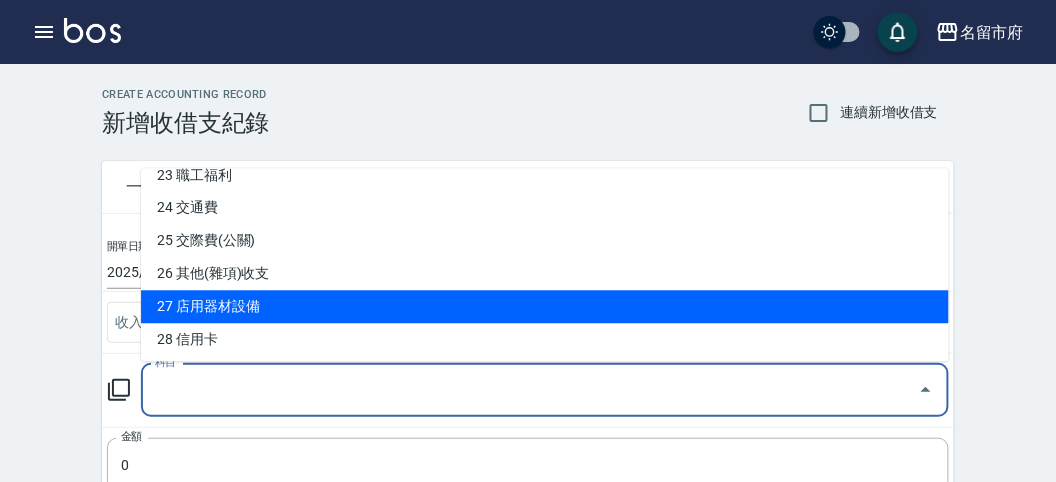 scroll, scrollTop: 1076, scrollLeft: 0, axis: vertical 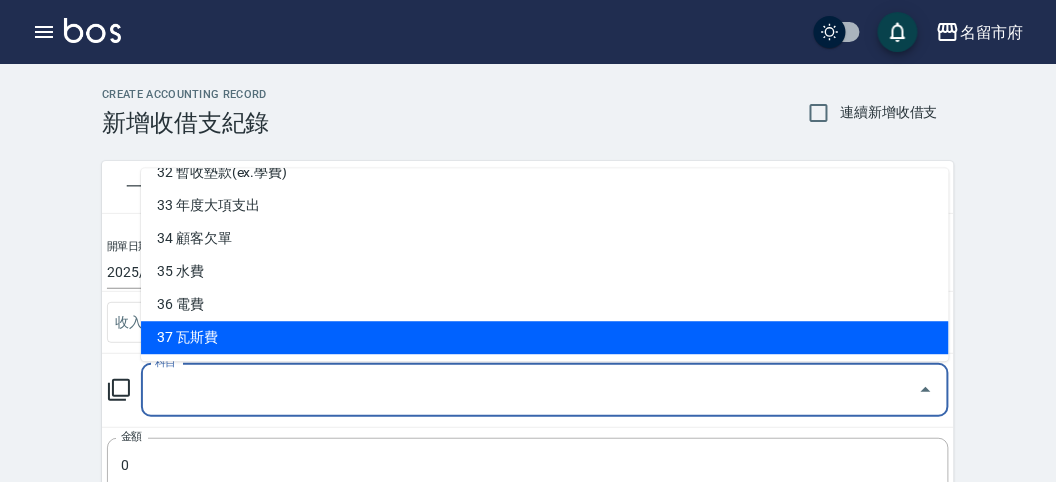 click on "37 瓦斯費" at bounding box center (545, 338) 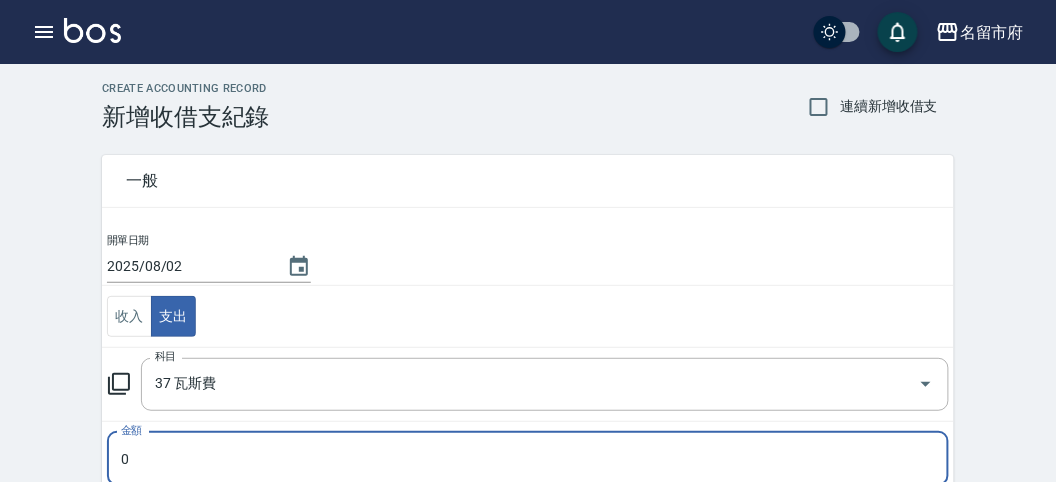scroll, scrollTop: 0, scrollLeft: 0, axis: both 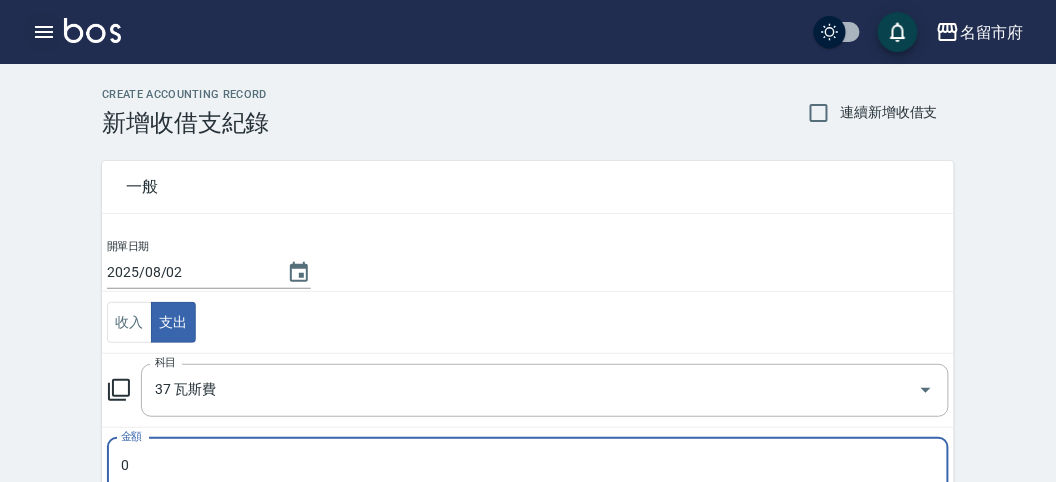 click at bounding box center [44, 32] 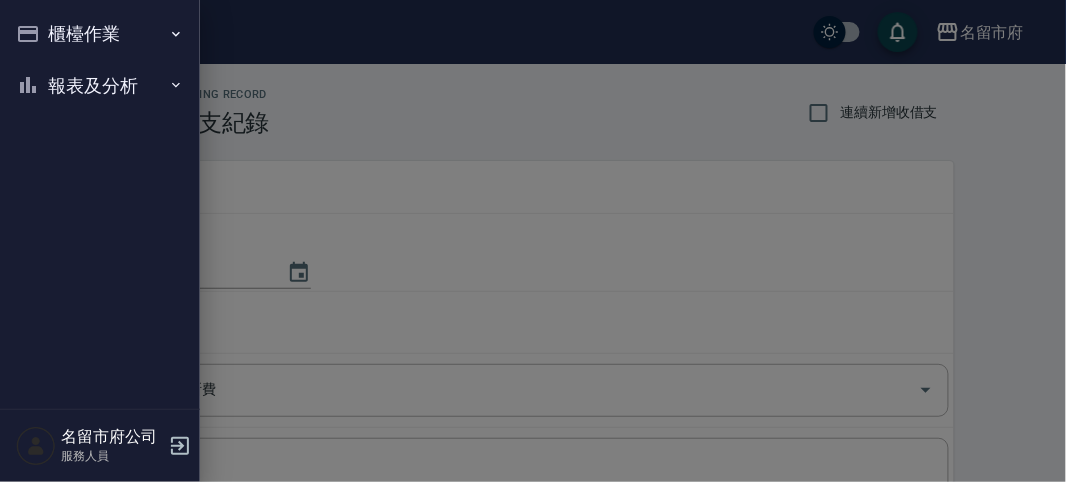 click at bounding box center (533, 241) 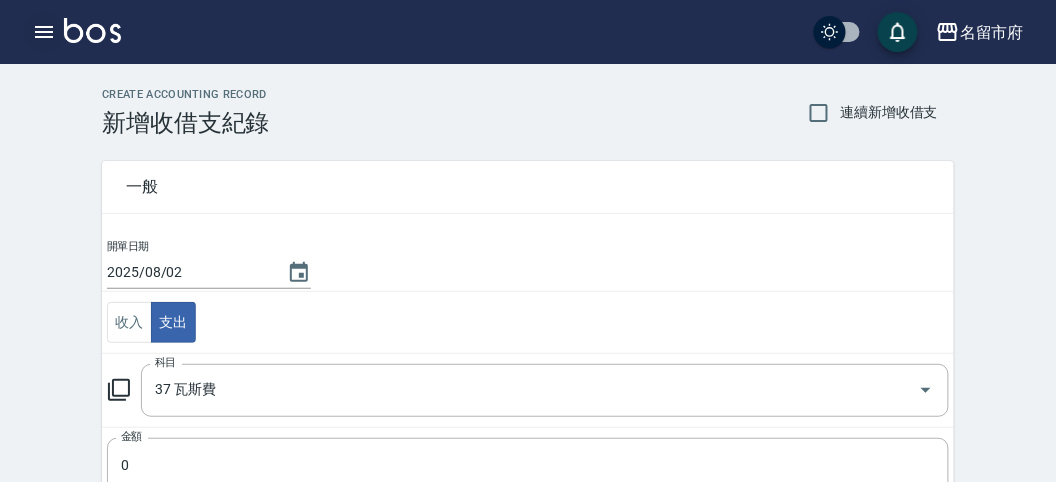 click 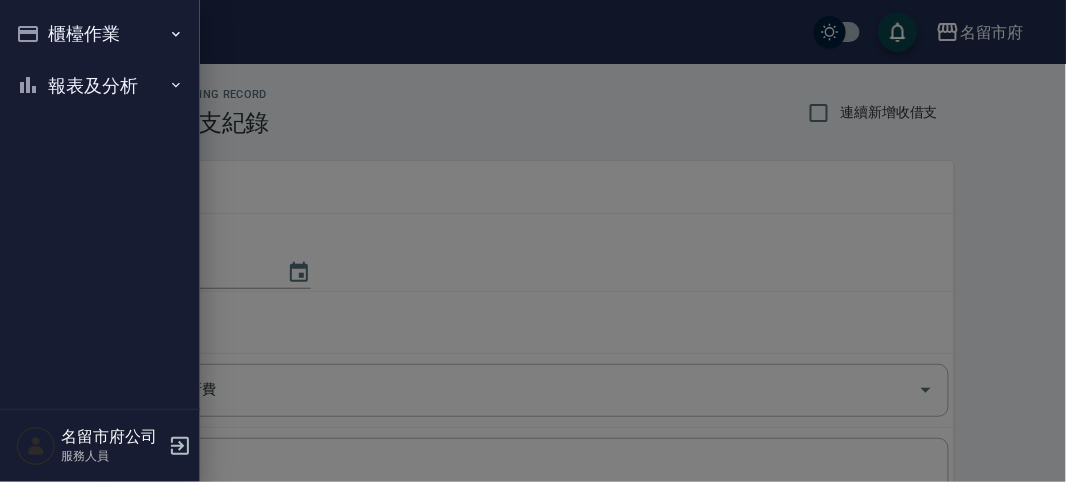 click at bounding box center (533, 241) 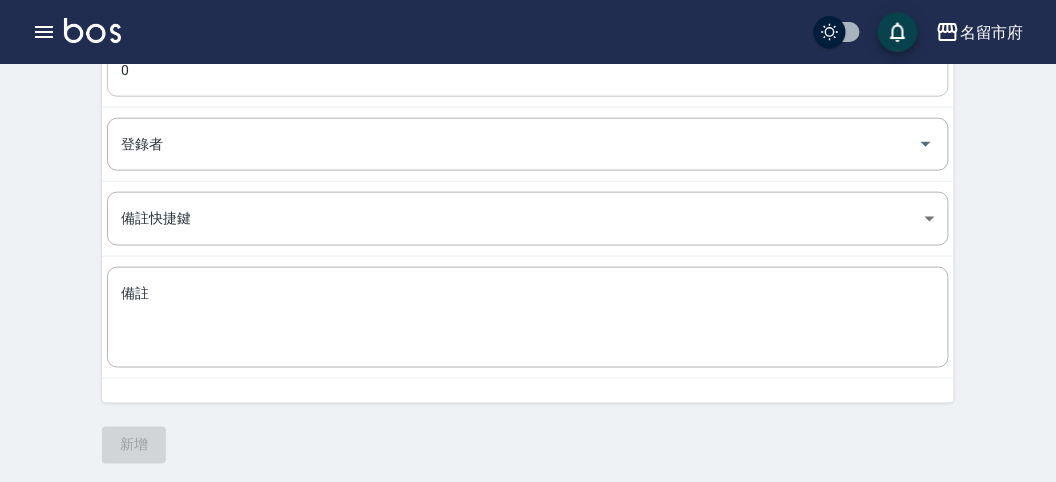 scroll, scrollTop: 0, scrollLeft: 0, axis: both 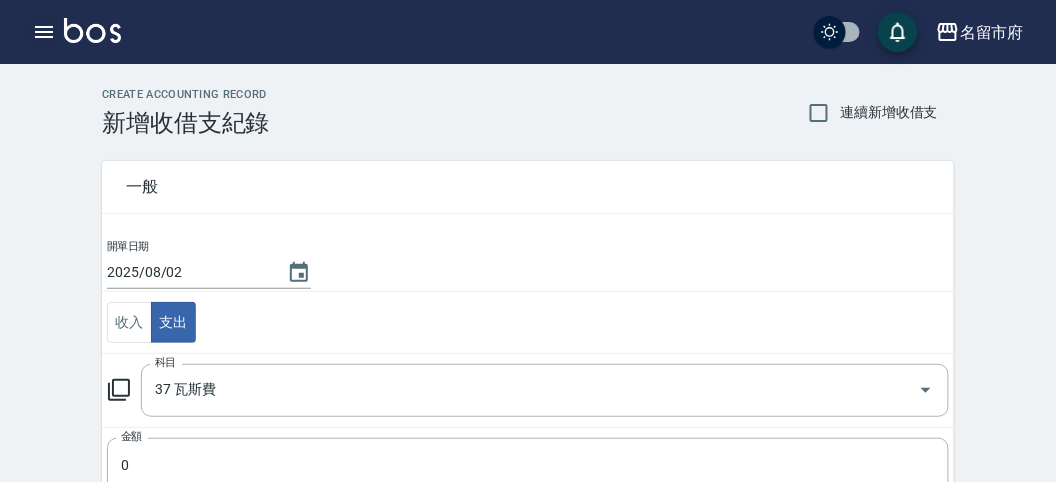 click 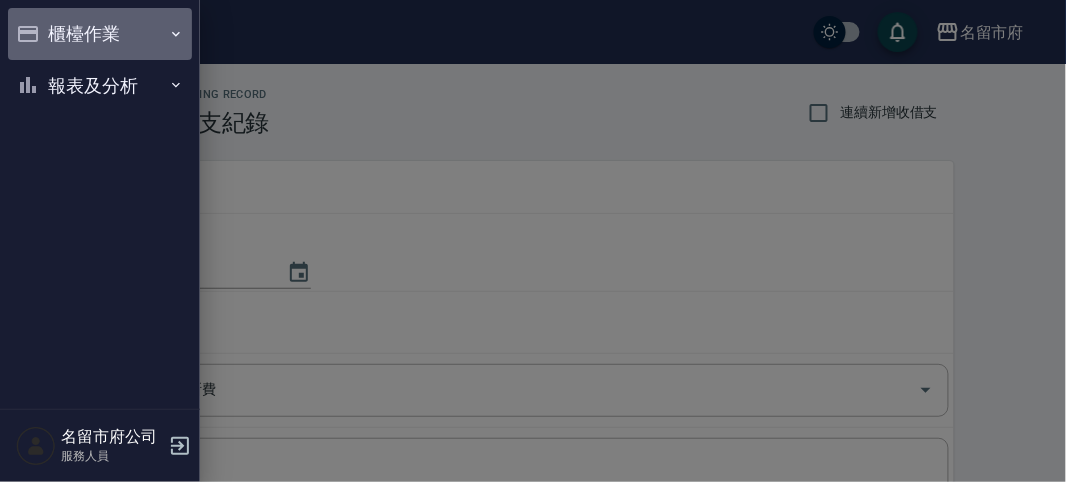 click on "櫃檯作業" at bounding box center (100, 34) 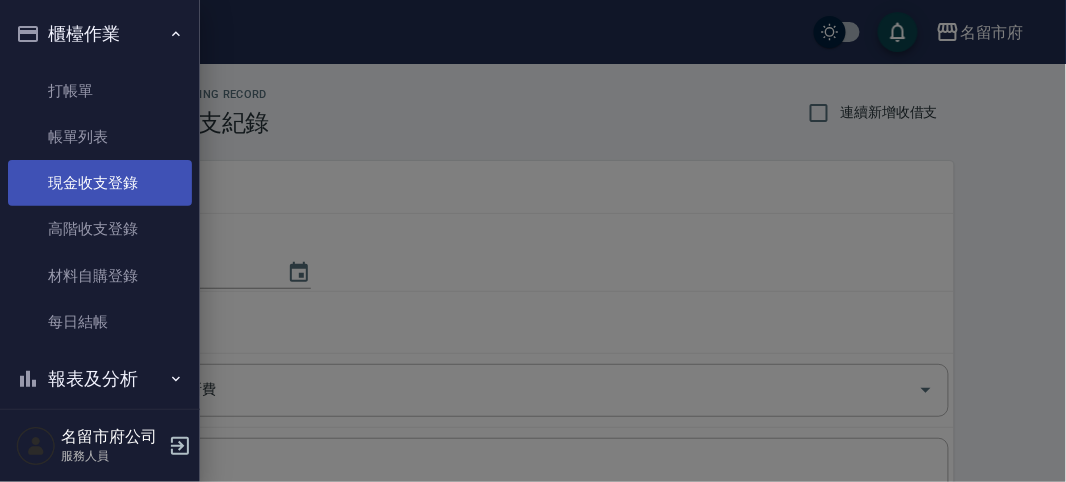 click on "現金收支登錄" at bounding box center [100, 183] 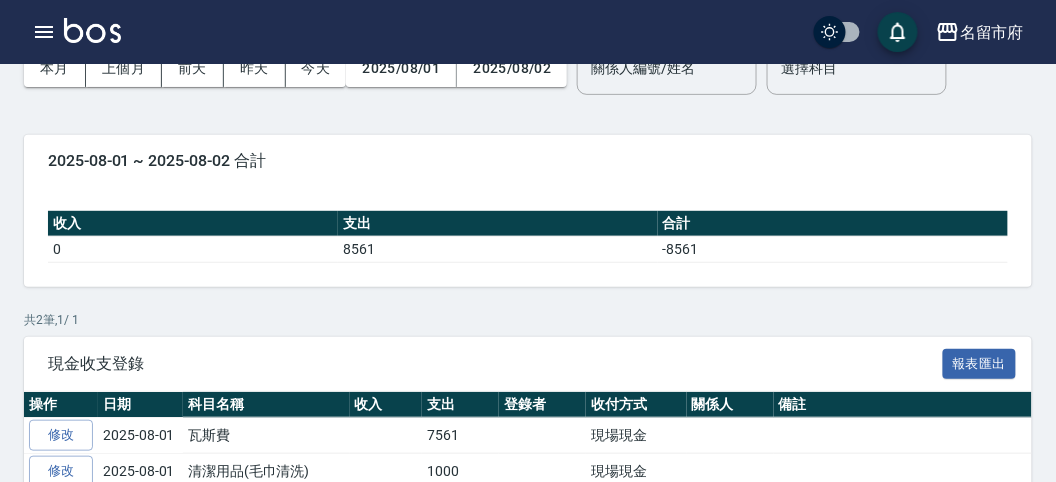 scroll, scrollTop: 0, scrollLeft: 0, axis: both 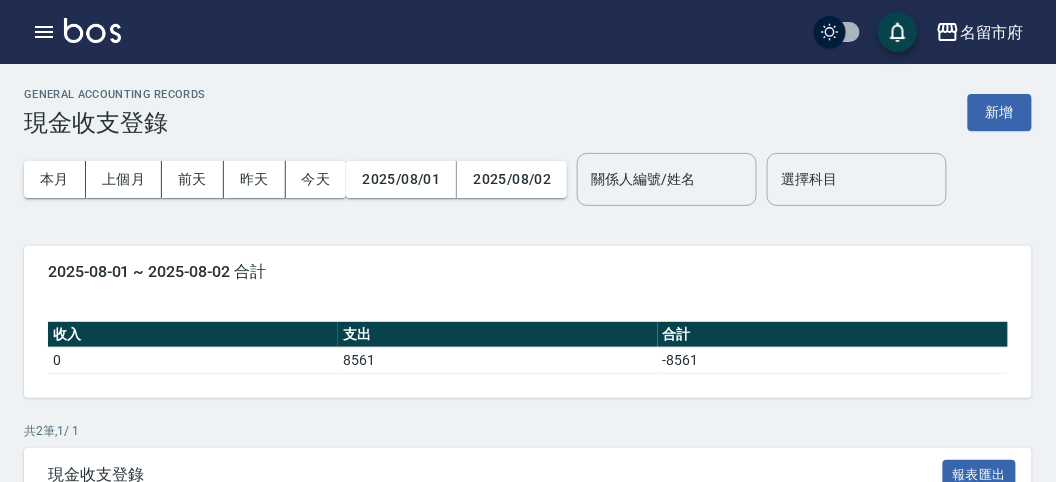 click 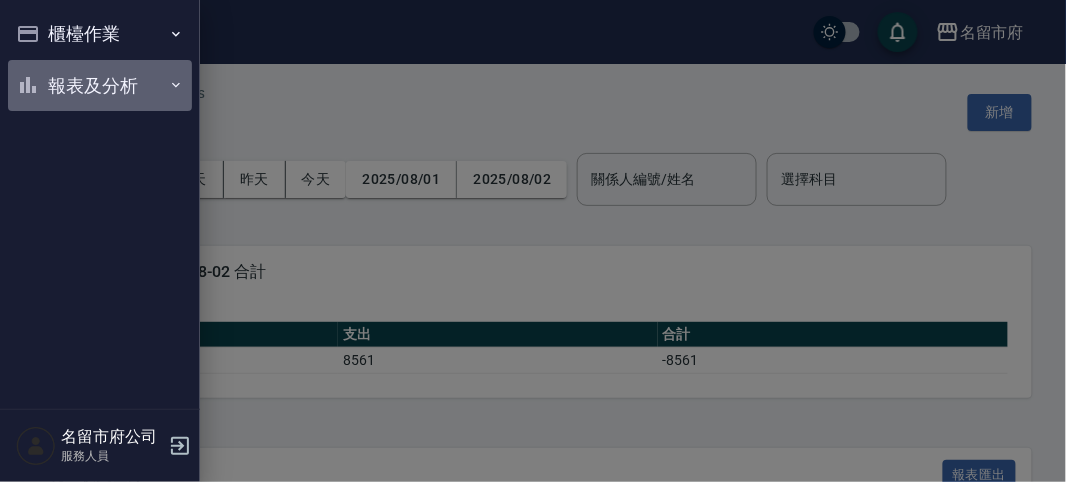 click on "報表及分析" at bounding box center (100, 86) 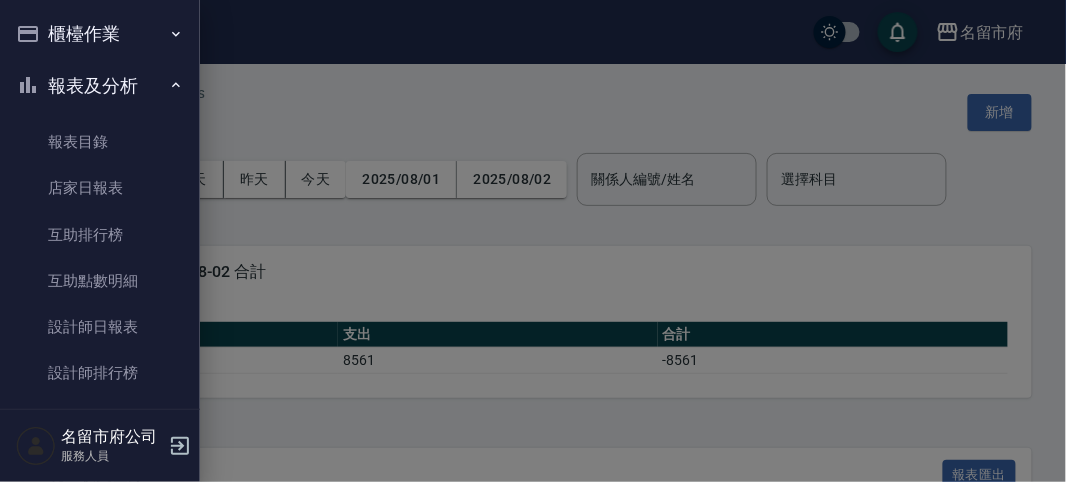 click on "報表及分析" at bounding box center [100, 86] 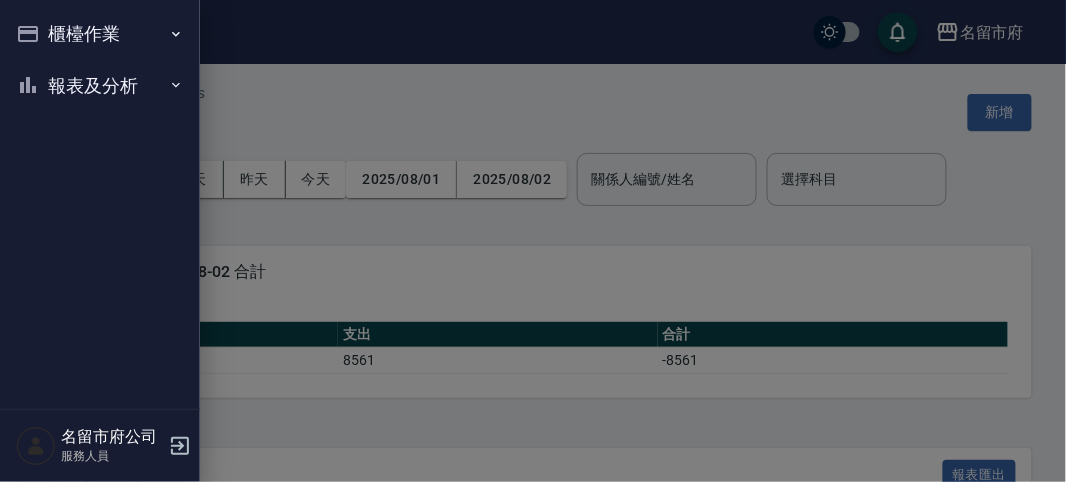 click on "櫃檯作業" at bounding box center (100, 34) 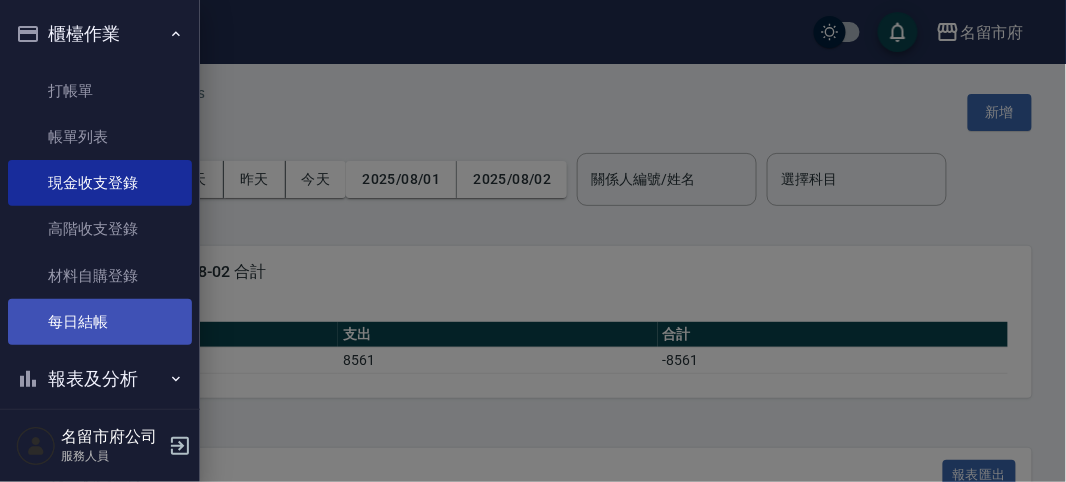 drag, startPoint x: 100, startPoint y: 317, endPoint x: 87, endPoint y: 309, distance: 15.264338 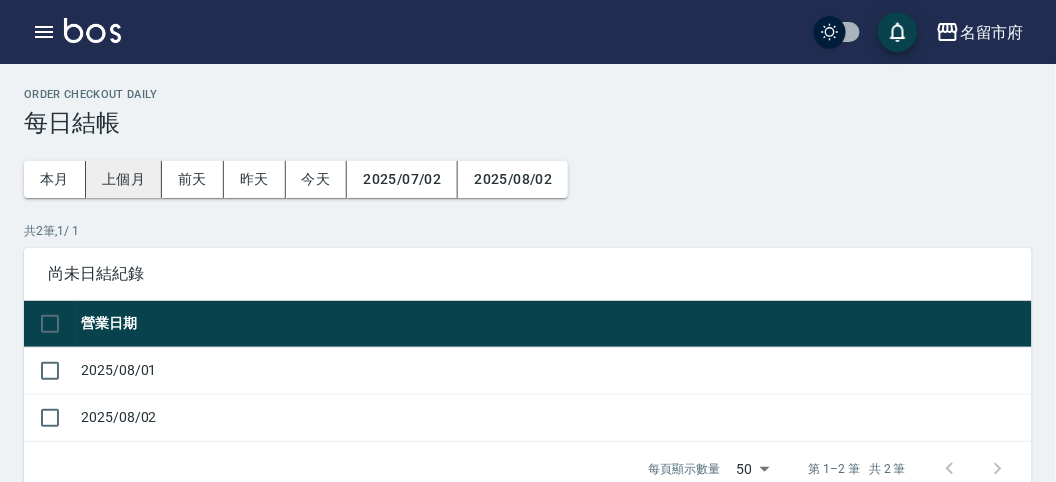 click on "上個月" at bounding box center (124, 179) 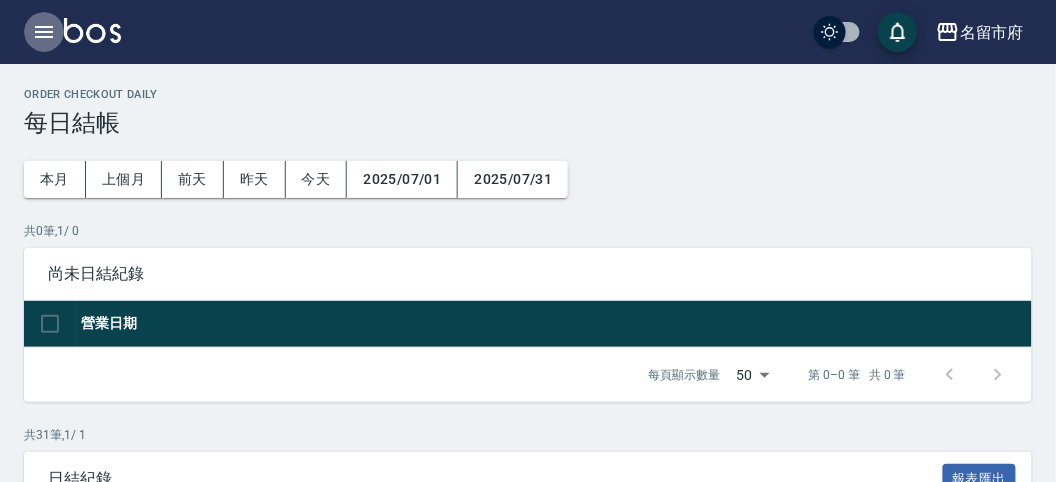 click 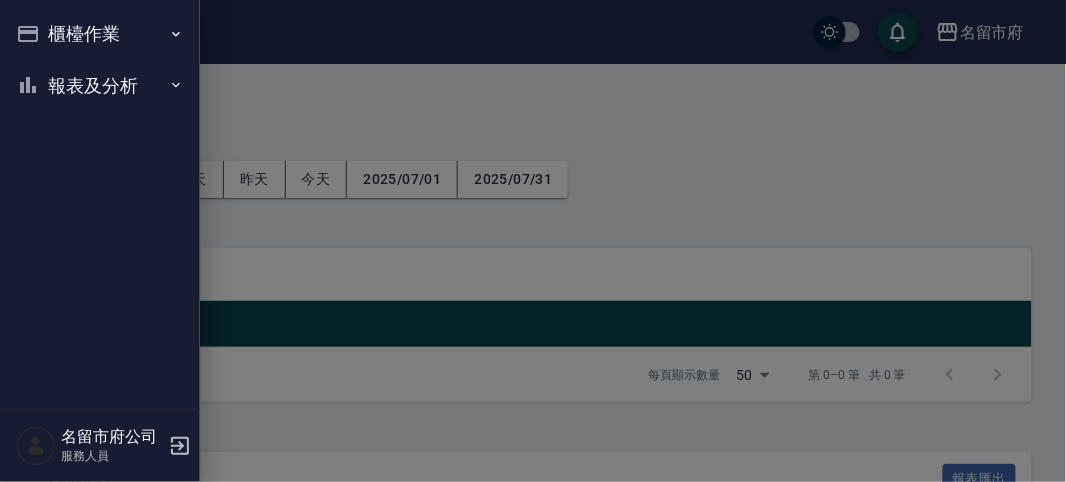 click on "櫃檯作業" at bounding box center (100, 34) 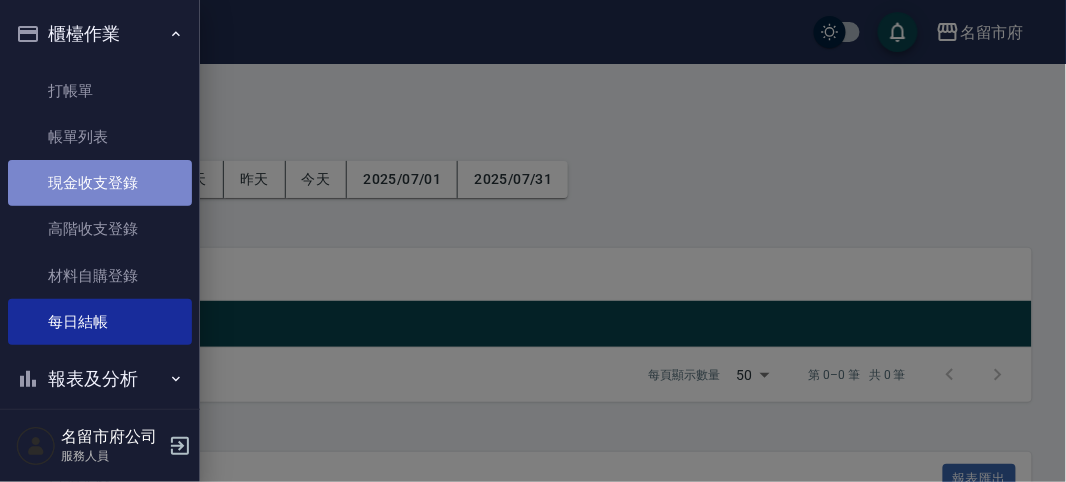 click on "現金收支登錄" at bounding box center (100, 183) 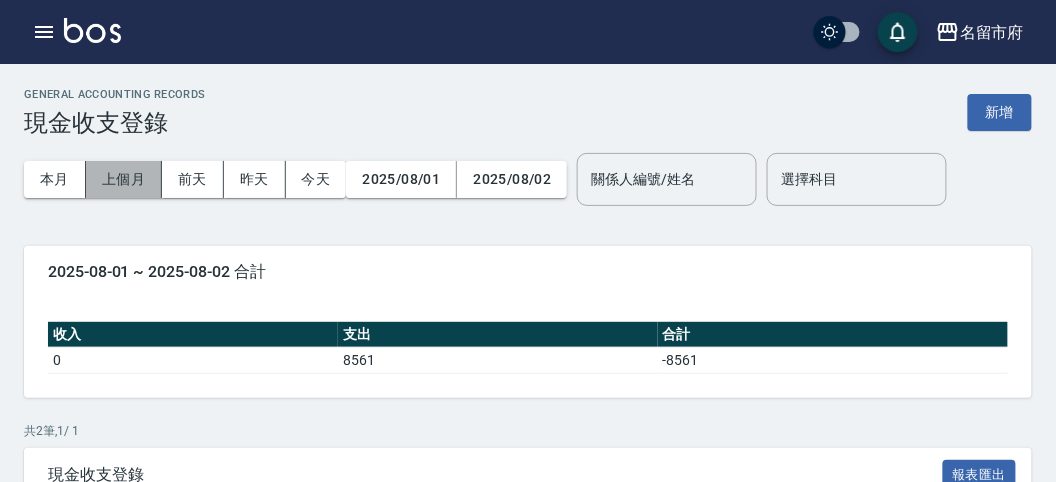 click on "上個月" at bounding box center [124, 179] 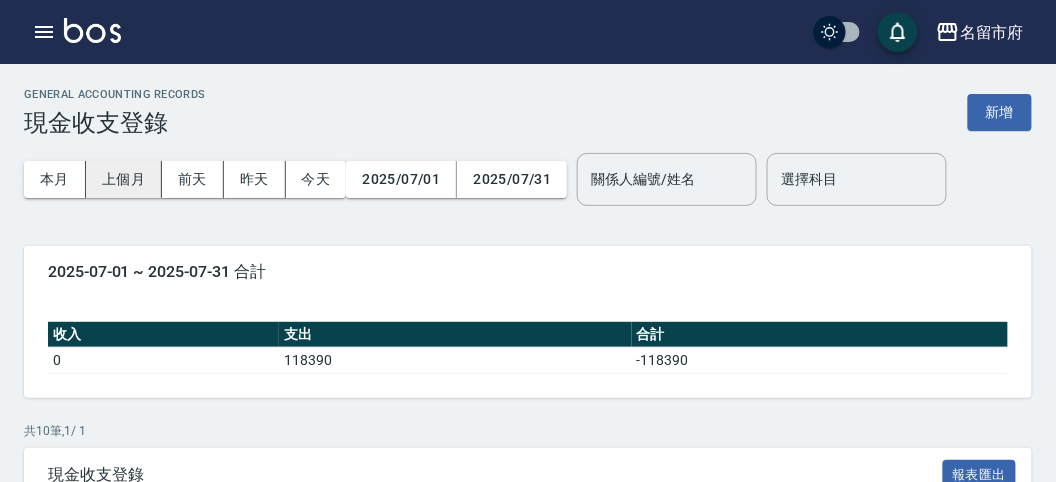 click on "上個月" at bounding box center [124, 179] 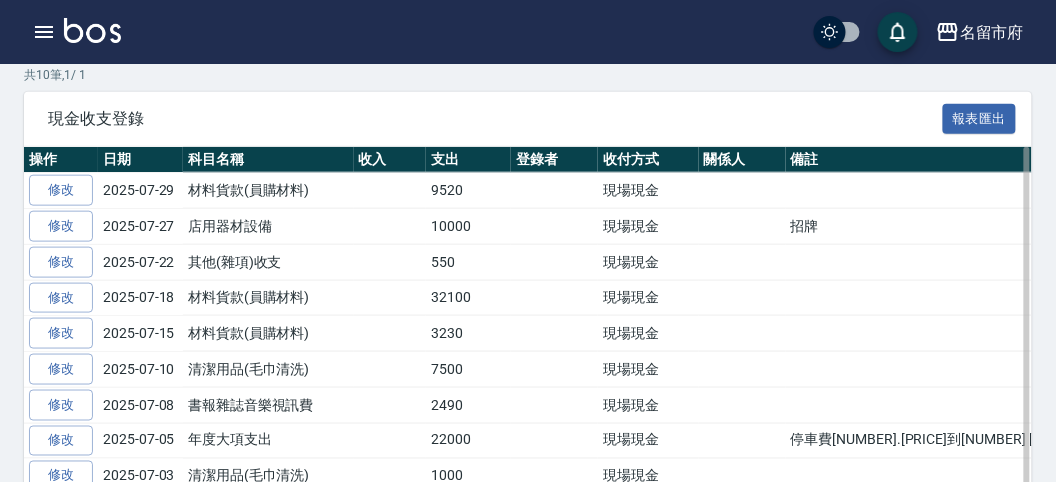 scroll, scrollTop: 0, scrollLeft: 0, axis: both 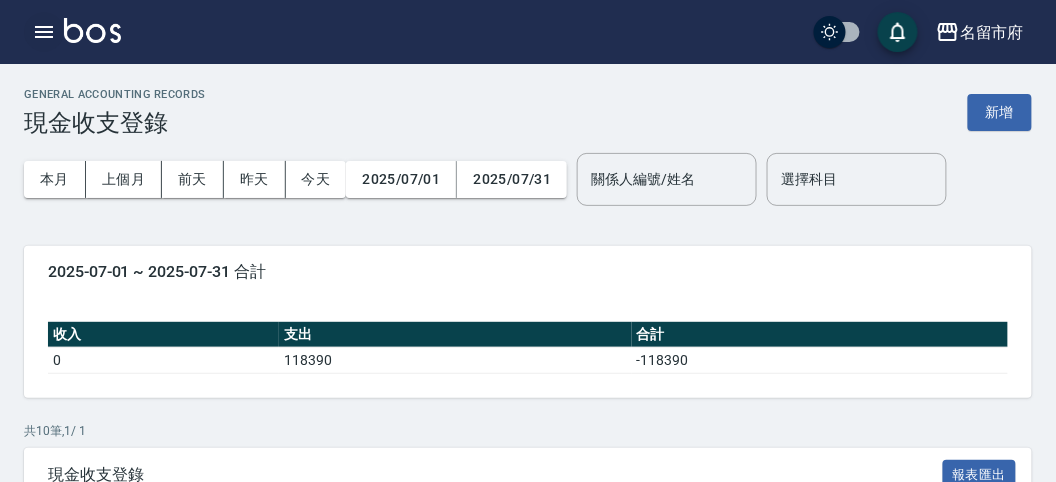 click 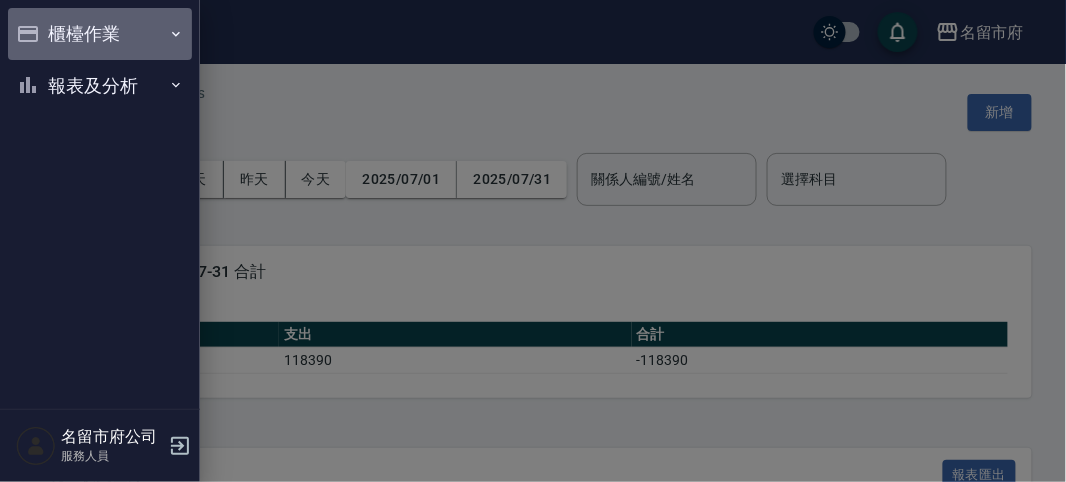 click on "櫃檯作業" at bounding box center (100, 34) 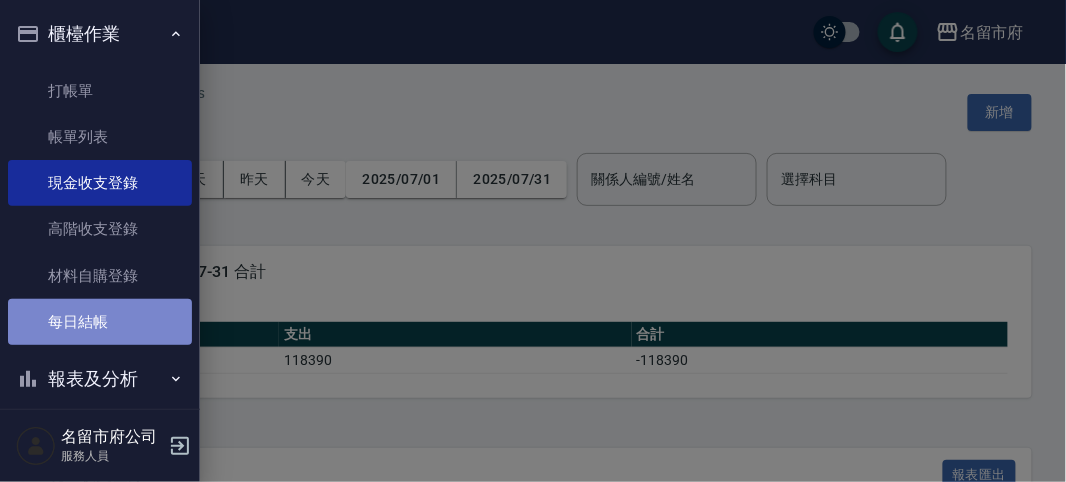 drag, startPoint x: 131, startPoint y: 309, endPoint x: 130, endPoint y: 292, distance: 17.029387 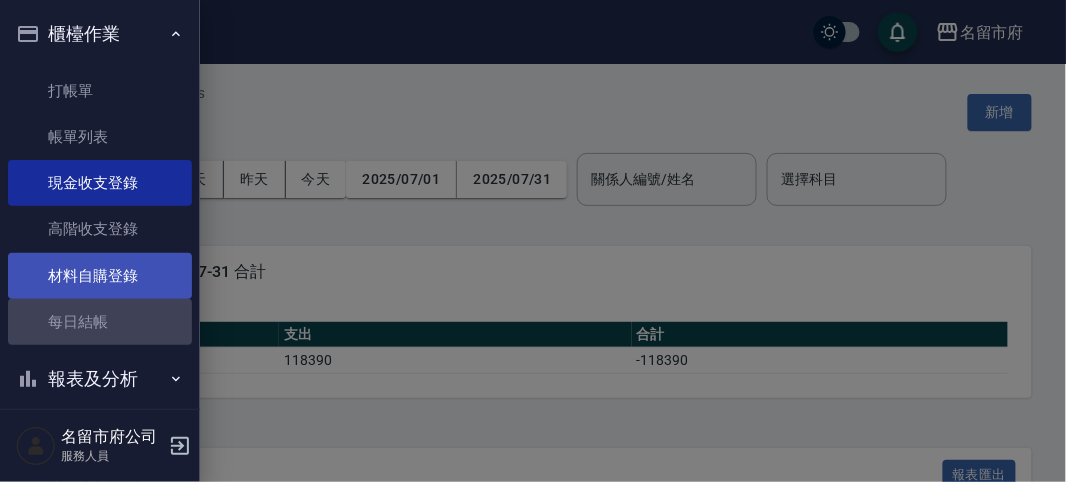 click on "每日結帳" at bounding box center [100, 322] 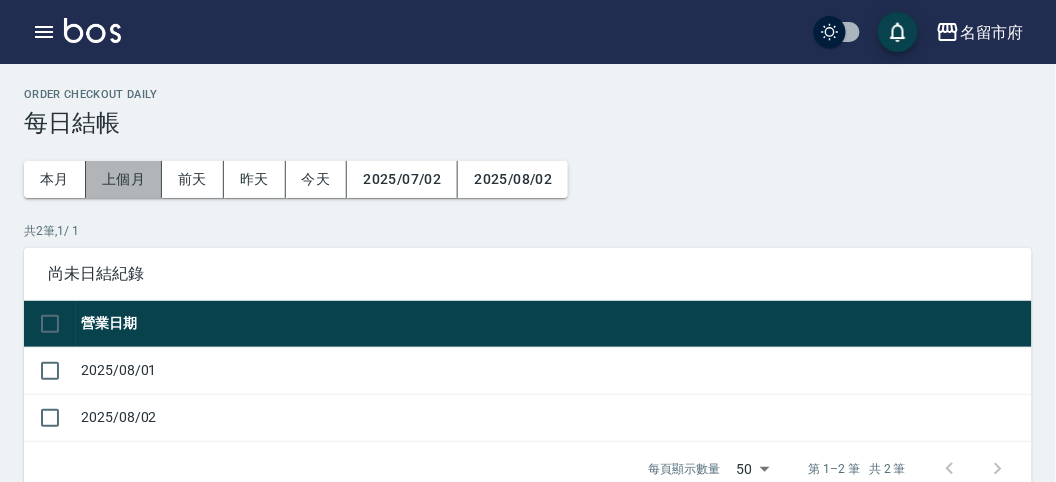 click on "上個月" at bounding box center [124, 179] 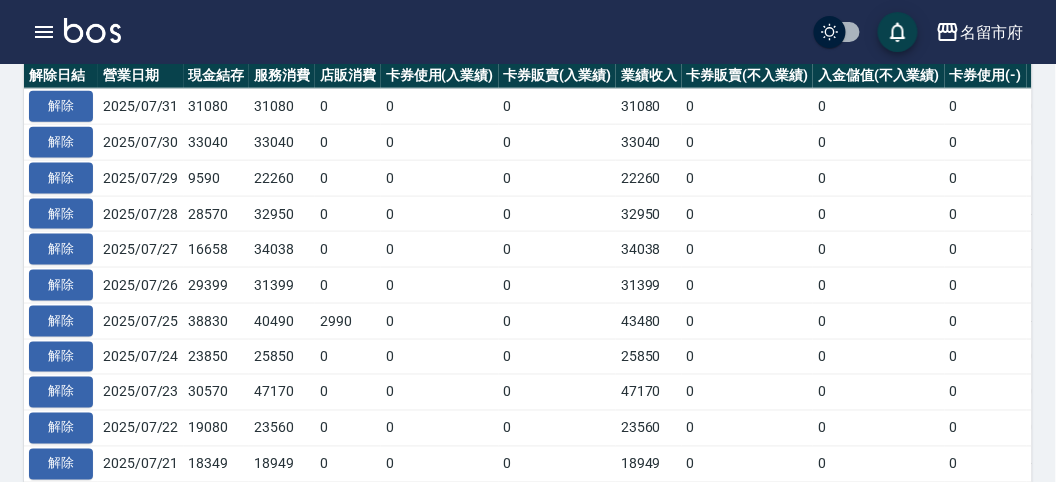 scroll, scrollTop: 0, scrollLeft: 0, axis: both 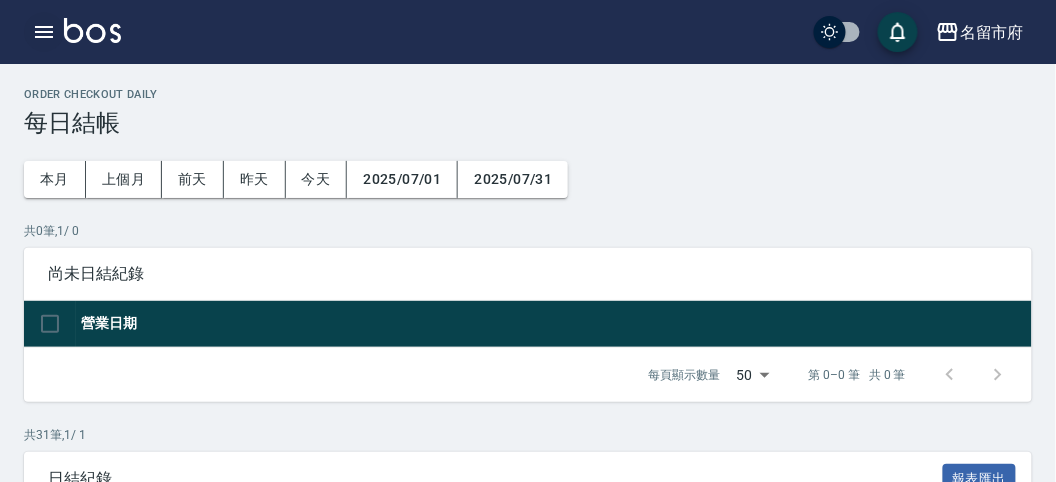 click 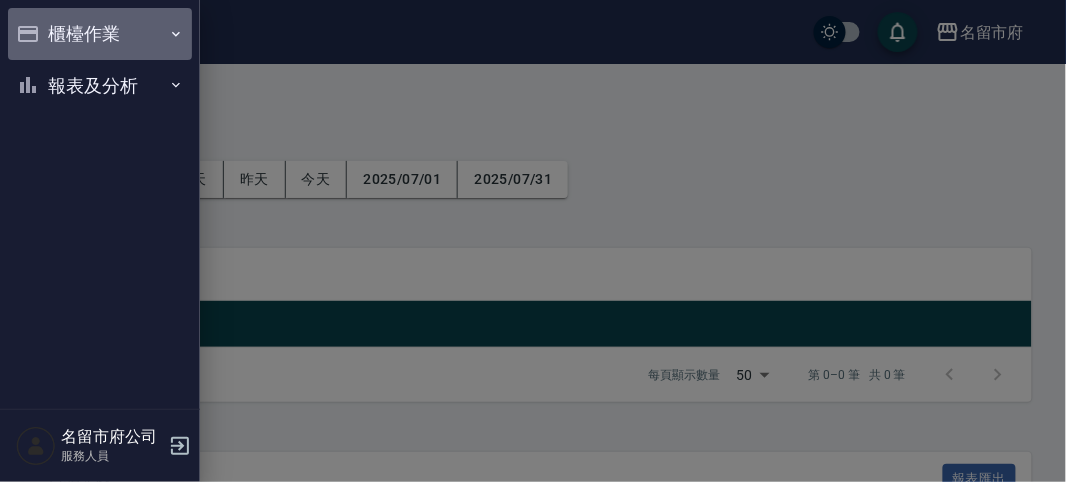 click on "櫃檯作業" at bounding box center (100, 34) 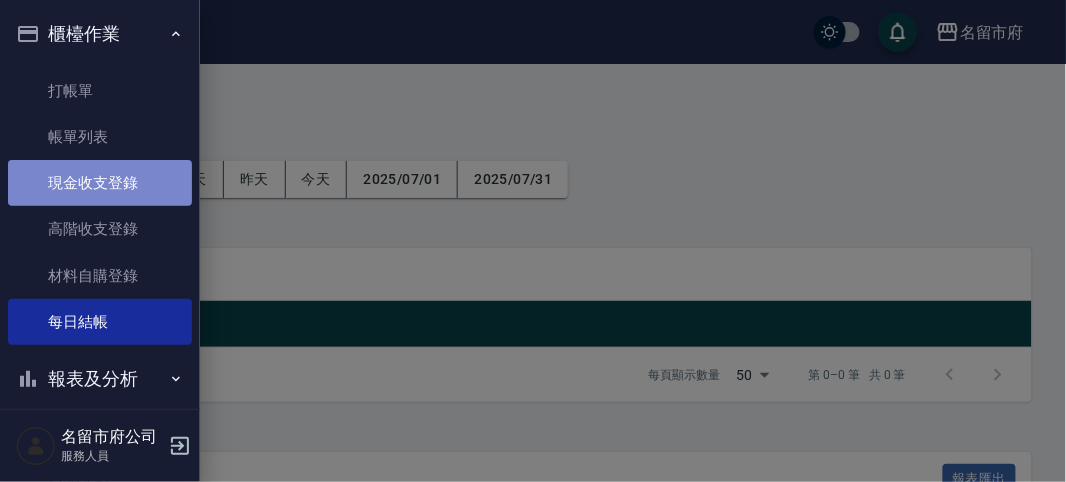 click on "現金收支登錄" at bounding box center [100, 183] 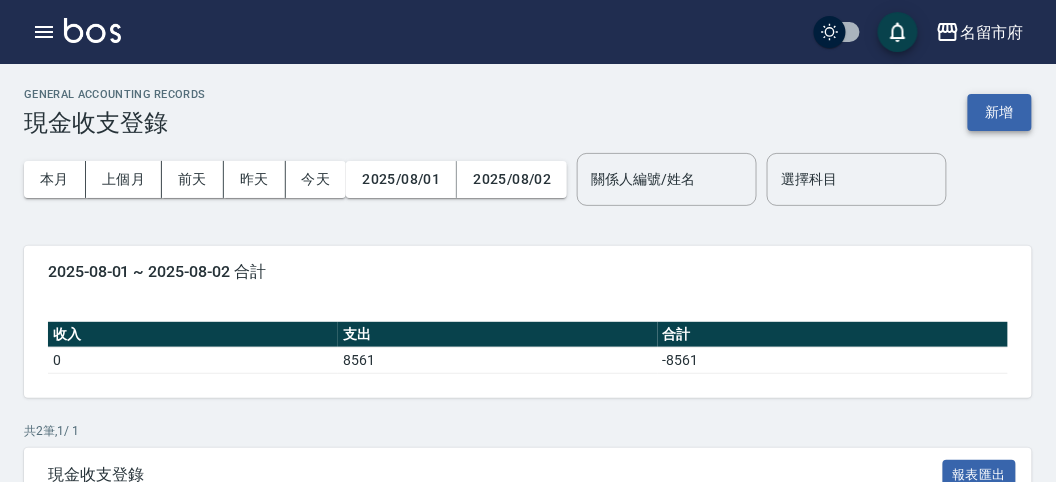 click on "新增" at bounding box center [1000, 112] 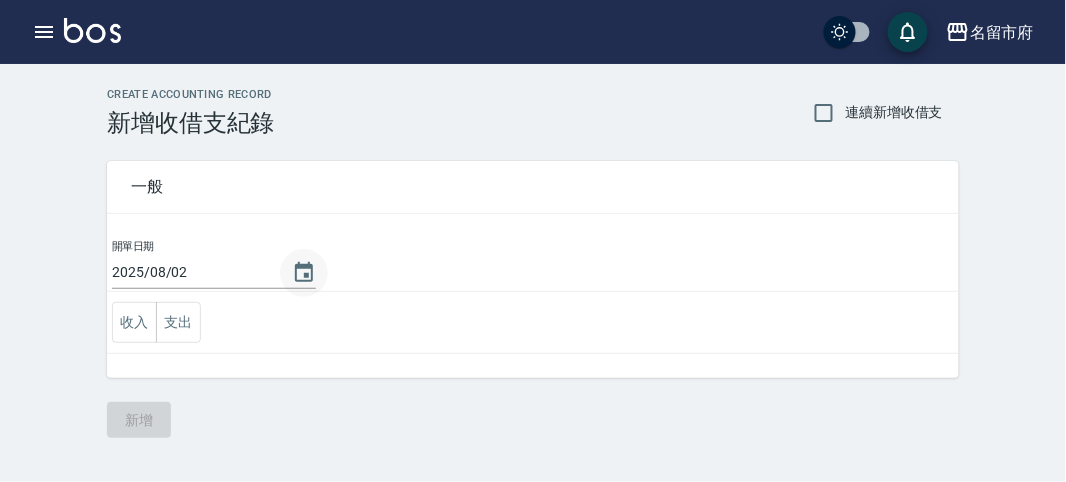 click 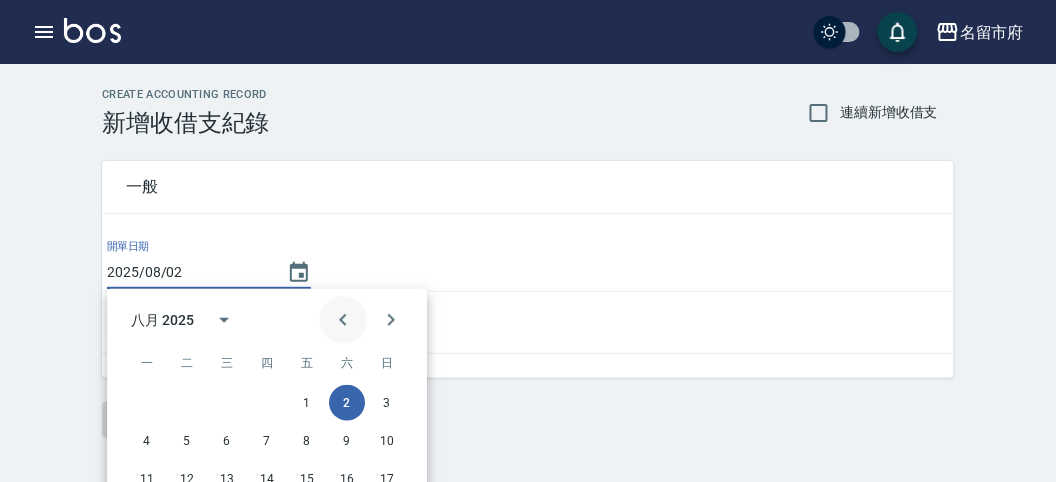 click 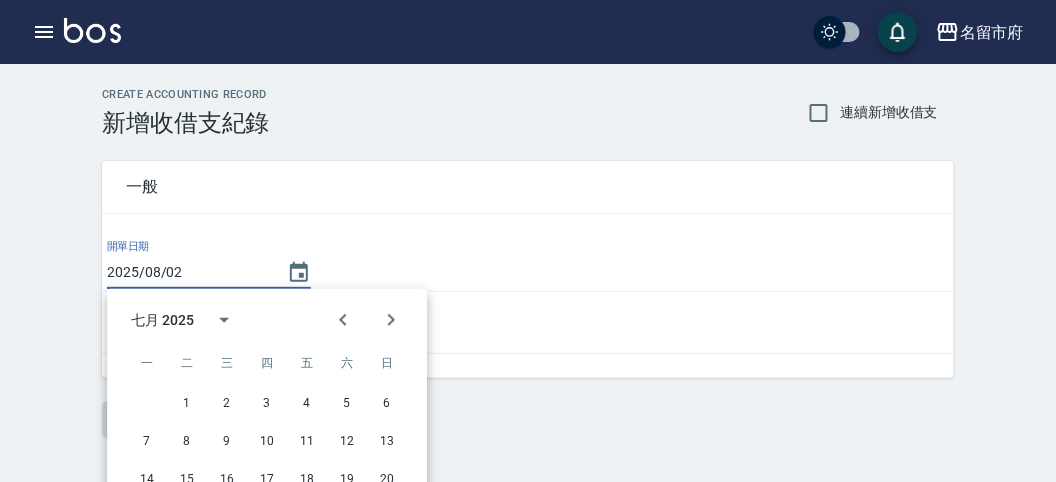 scroll, scrollTop: 140, scrollLeft: 0, axis: vertical 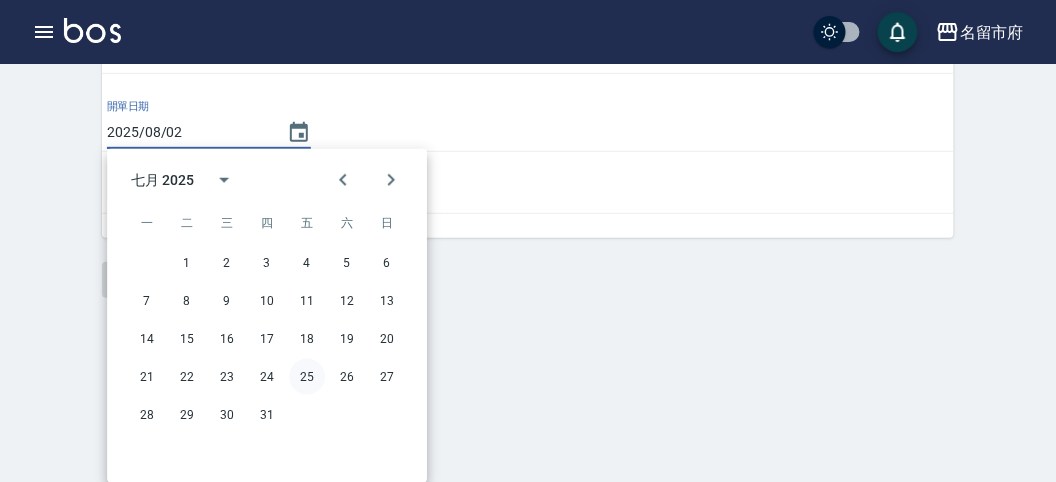 click on "25" at bounding box center [307, 377] 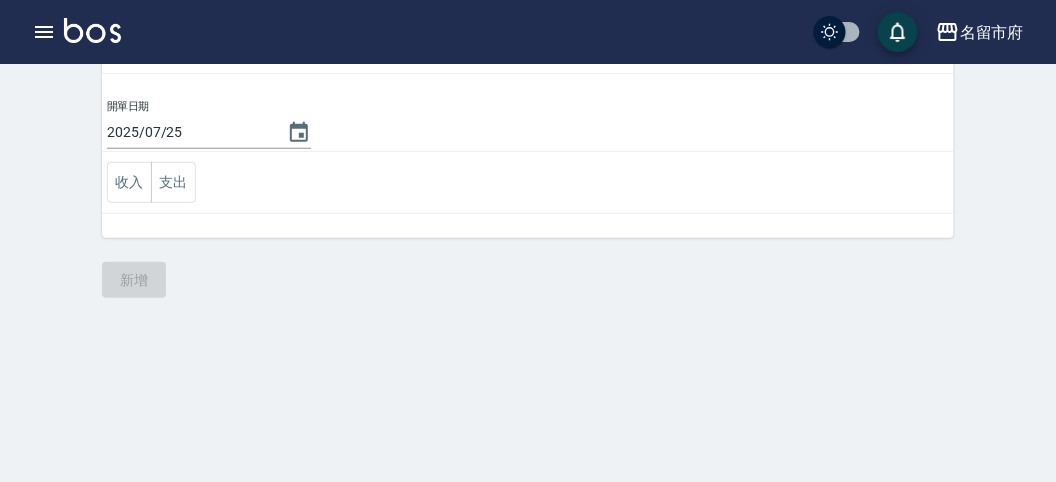 scroll, scrollTop: 0, scrollLeft: 0, axis: both 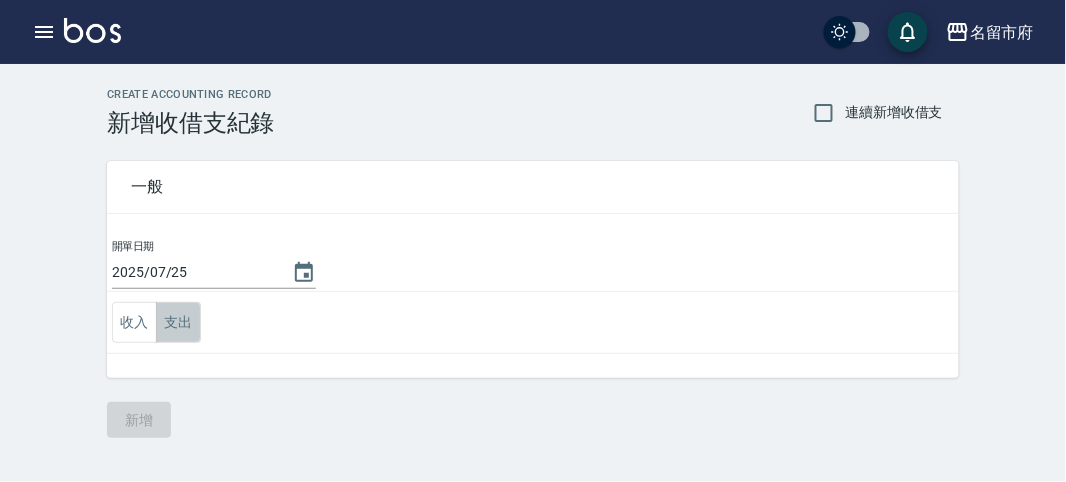 click on "支出" at bounding box center [178, 322] 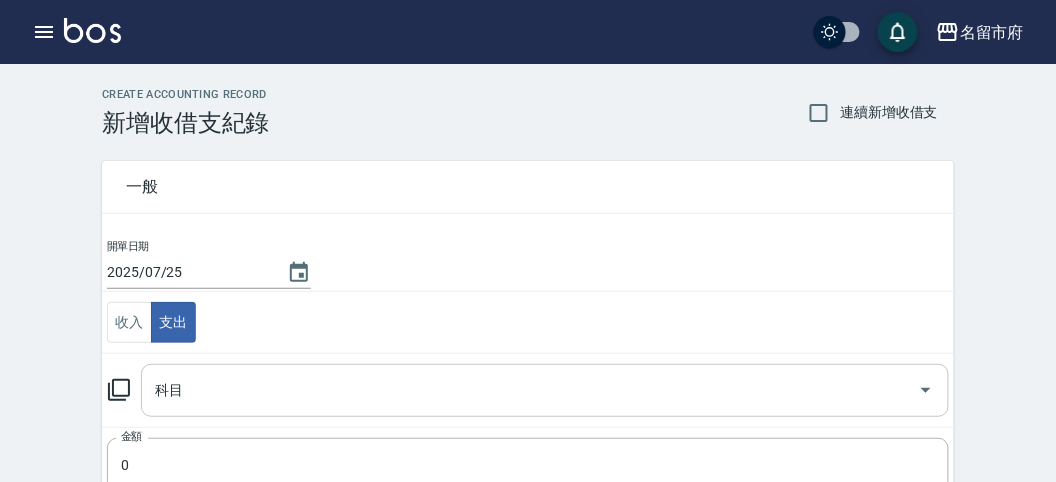 click on "科目" at bounding box center (530, 390) 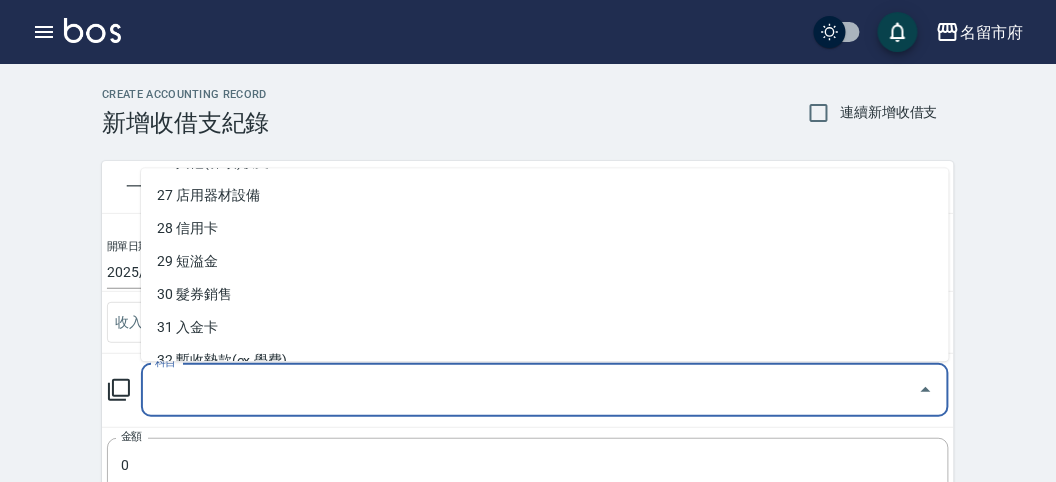 scroll, scrollTop: 1000, scrollLeft: 0, axis: vertical 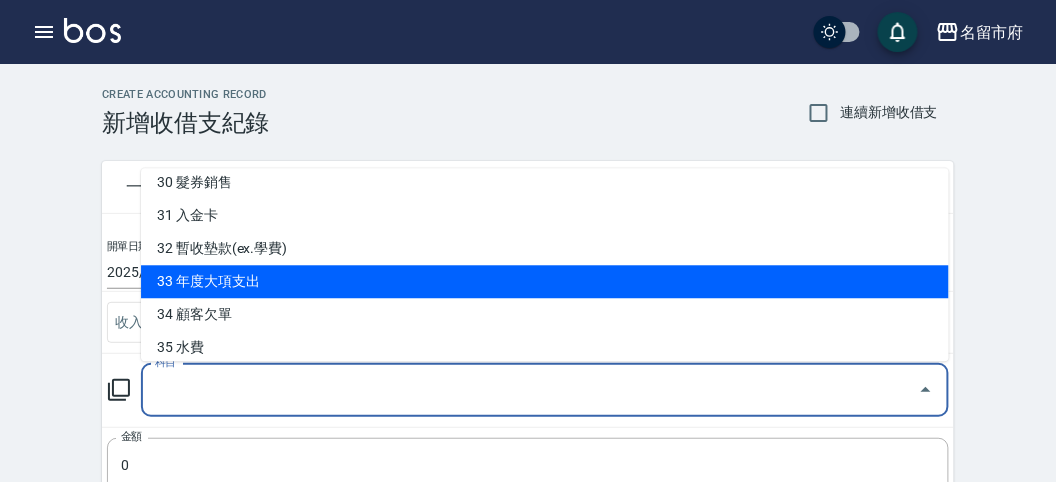 click on "33 年度大項支出" at bounding box center (545, 282) 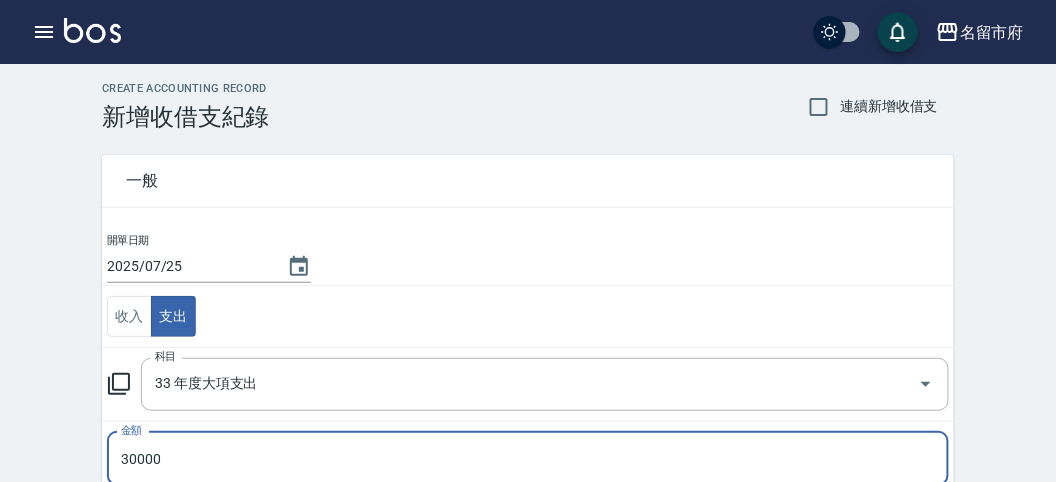 scroll, scrollTop: 395, scrollLeft: 0, axis: vertical 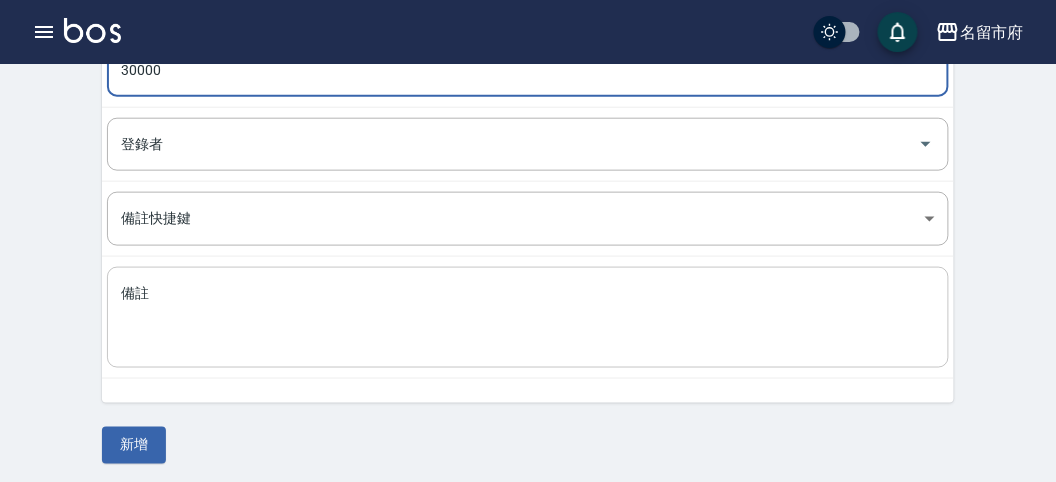 type on "30000" 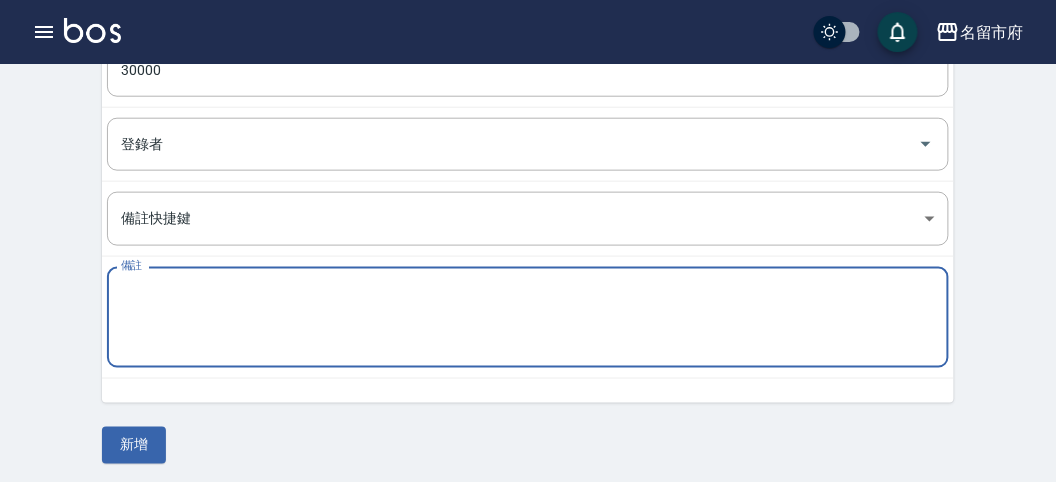 click on "備註" at bounding box center [528, 318] 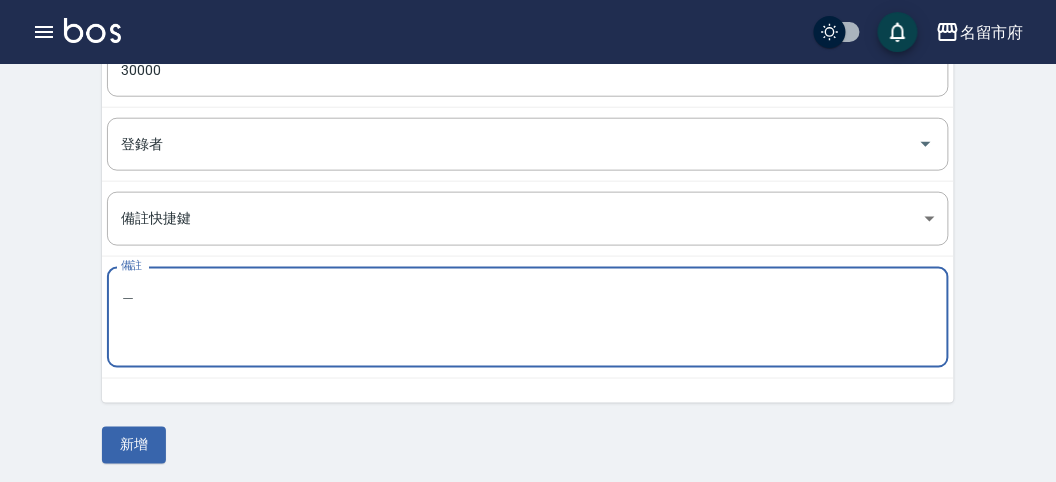 type on "找" 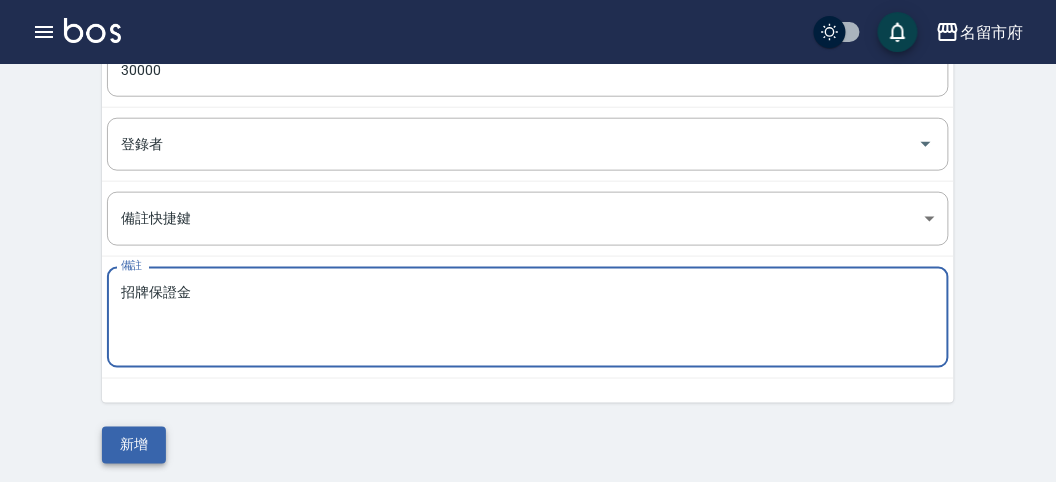 type on "招牌保證金" 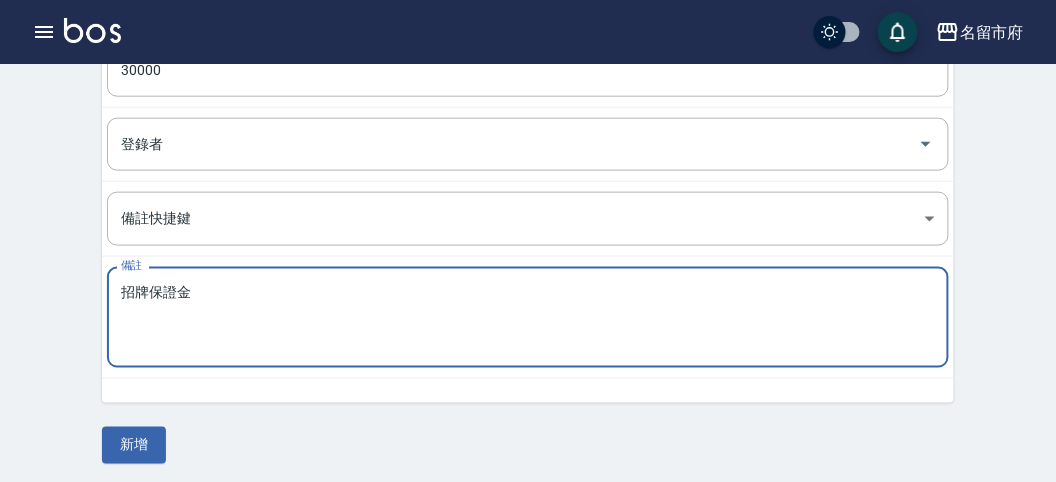 click on "新增" at bounding box center (134, 445) 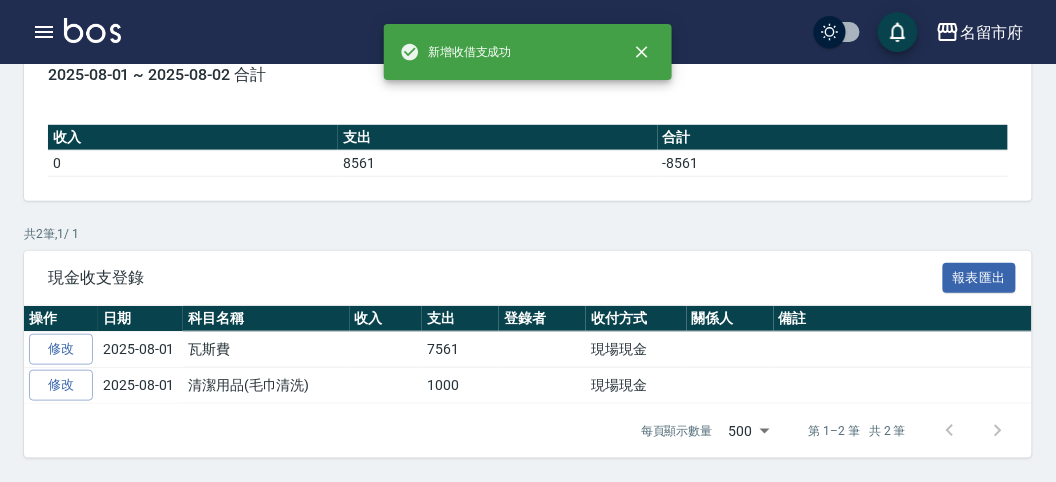 scroll, scrollTop: 0, scrollLeft: 0, axis: both 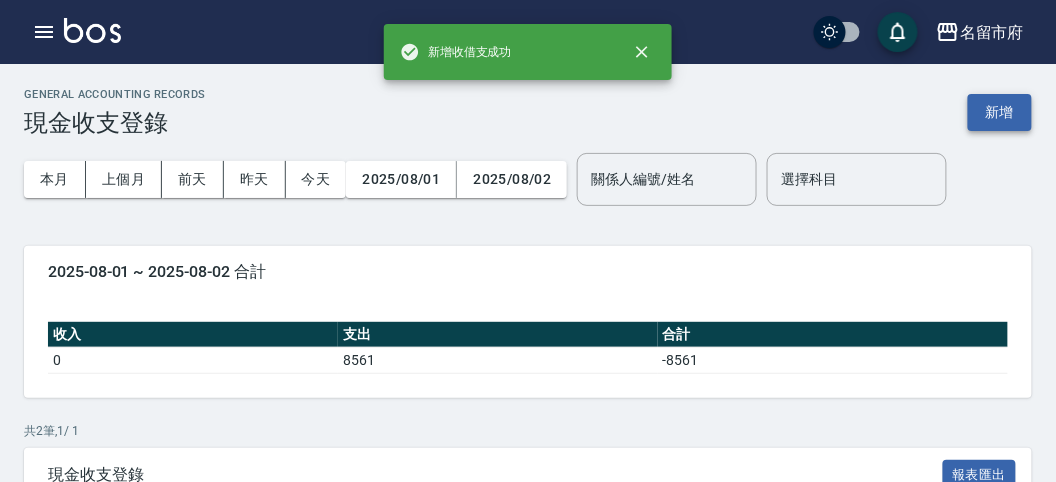 click on "新增" at bounding box center (1000, 112) 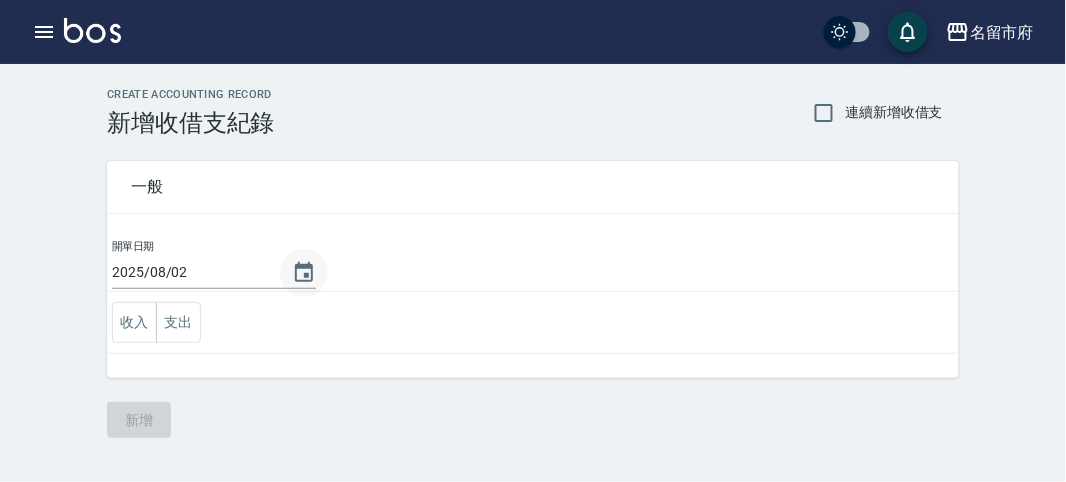 click 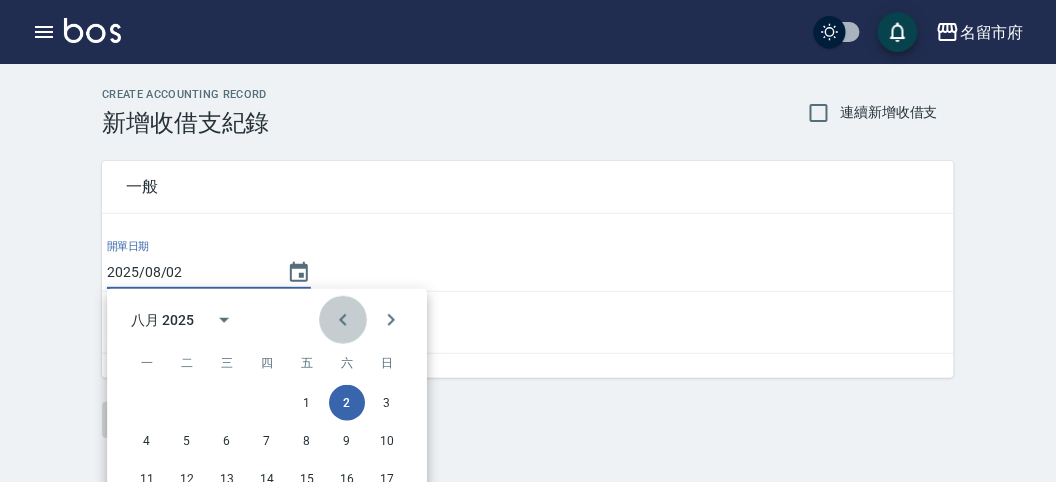 click 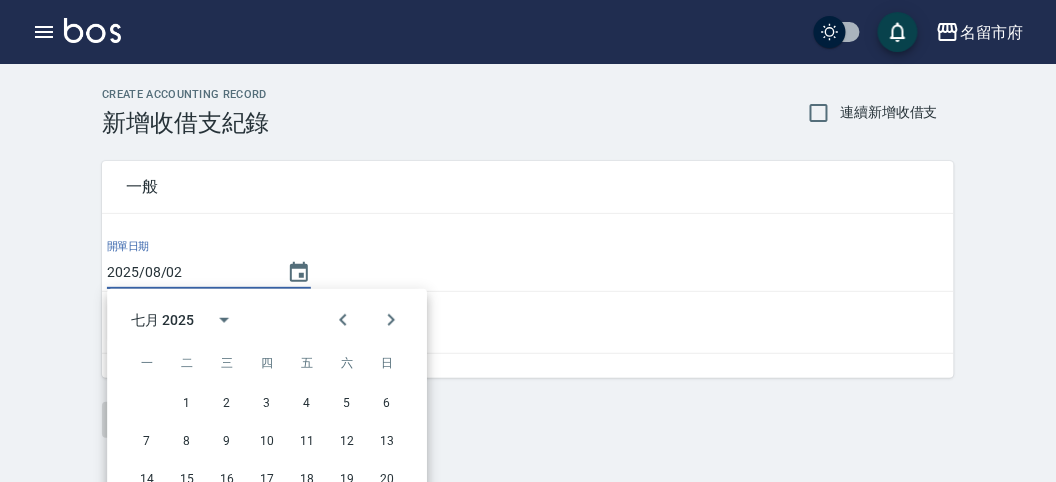 scroll, scrollTop: 140, scrollLeft: 0, axis: vertical 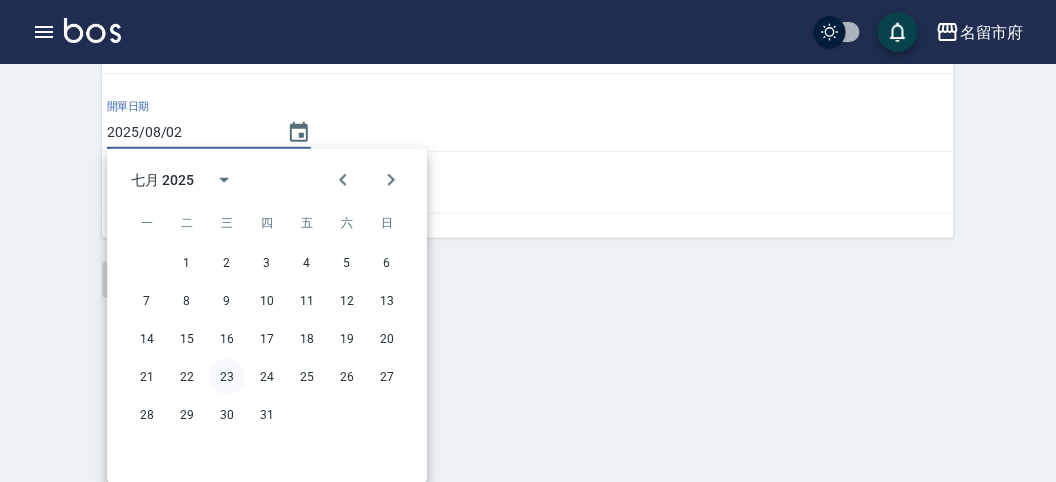 click on "23" at bounding box center [227, 377] 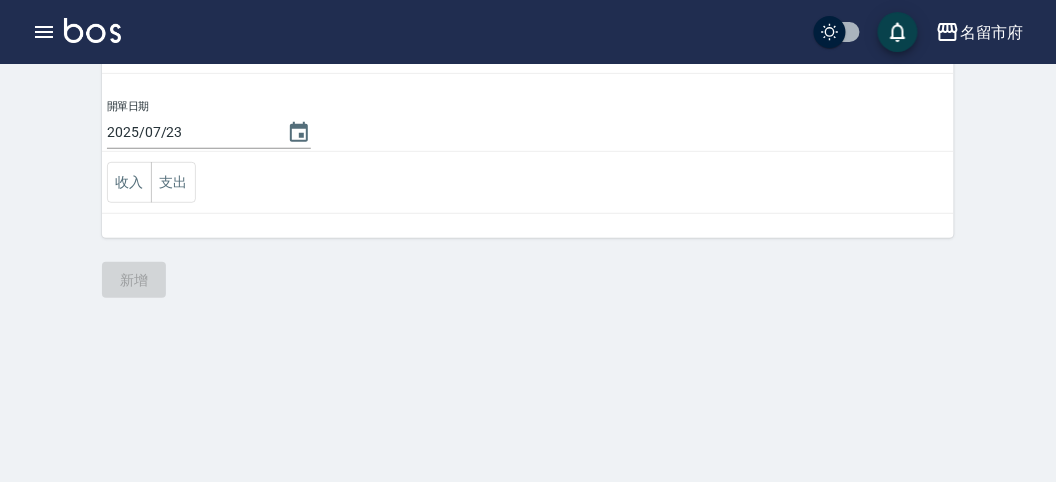 scroll, scrollTop: 0, scrollLeft: 0, axis: both 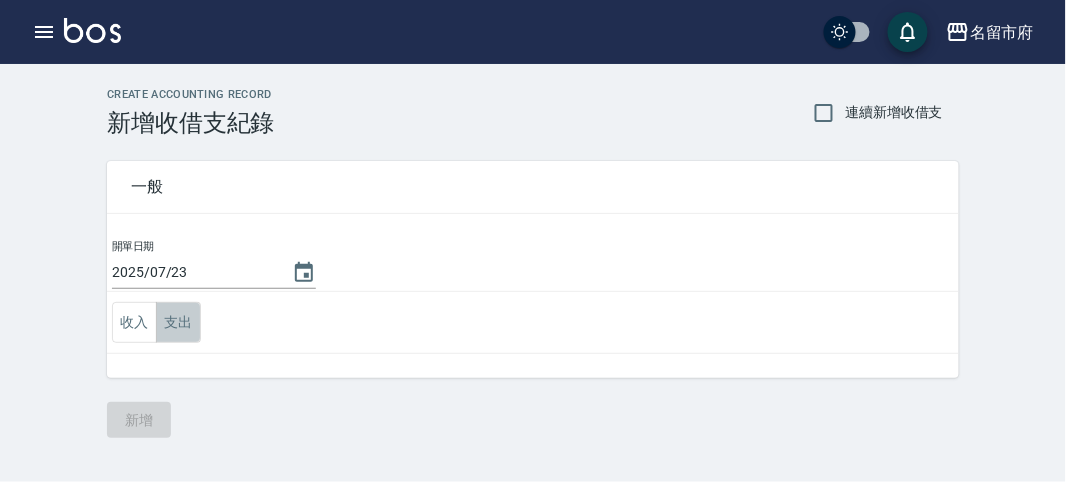 click on "支出" at bounding box center (178, 322) 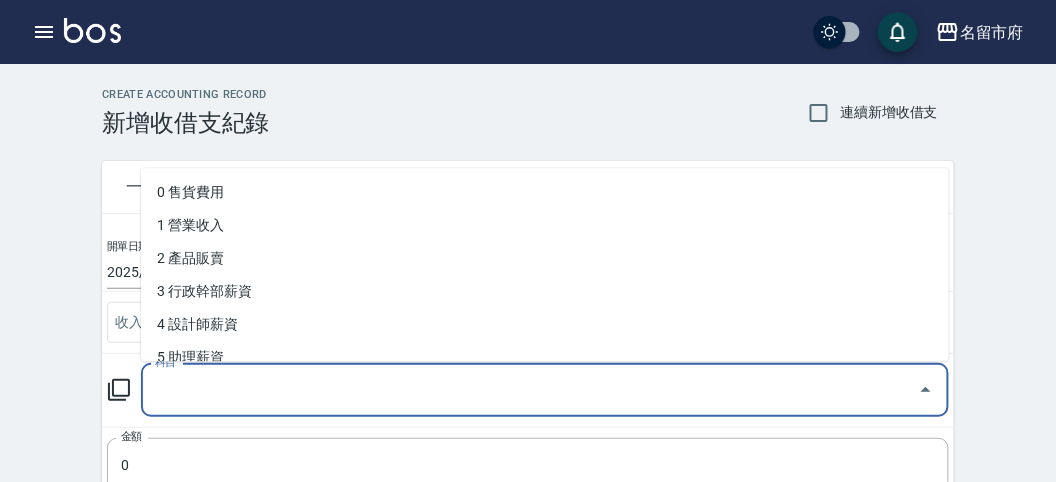 click on "科目" at bounding box center (530, 390) 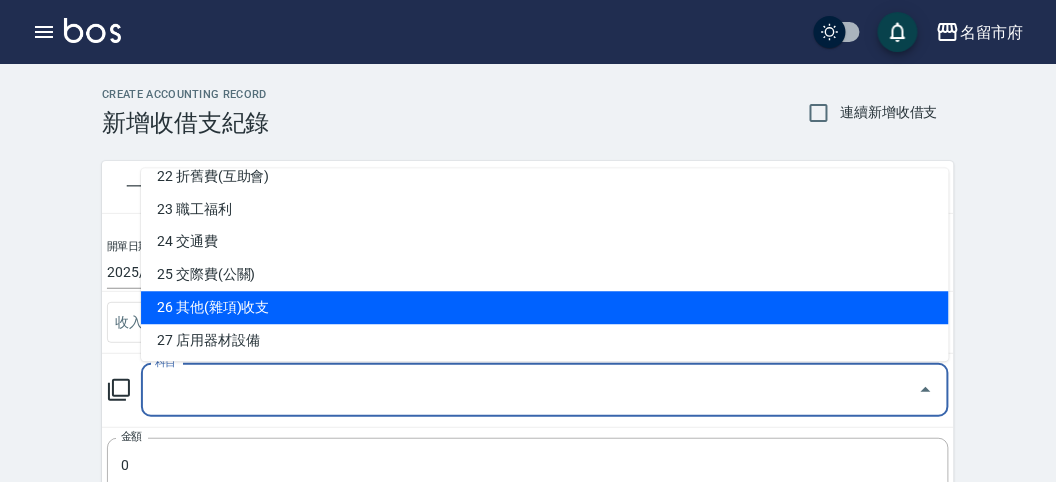scroll, scrollTop: 965, scrollLeft: 0, axis: vertical 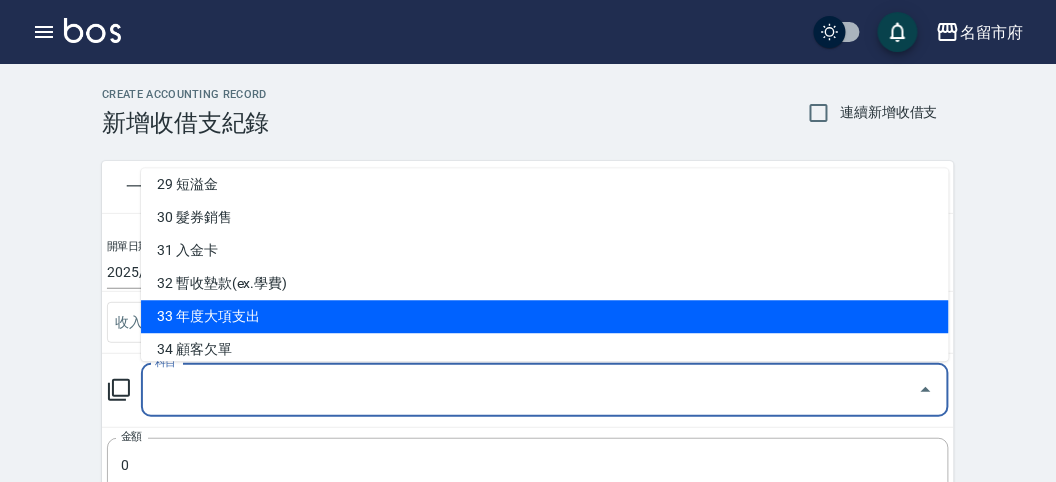 click on "33 年度大項支出" at bounding box center [545, 317] 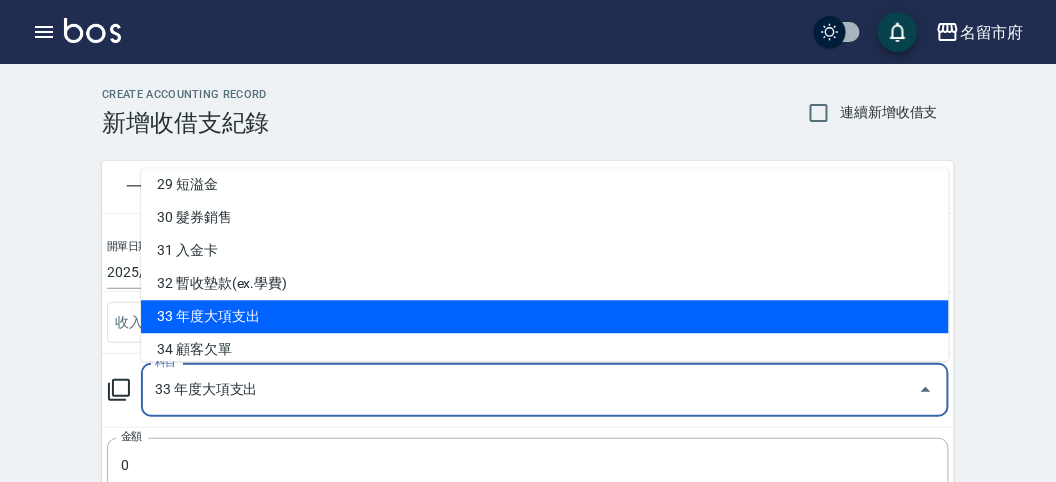 scroll, scrollTop: 6, scrollLeft: 0, axis: vertical 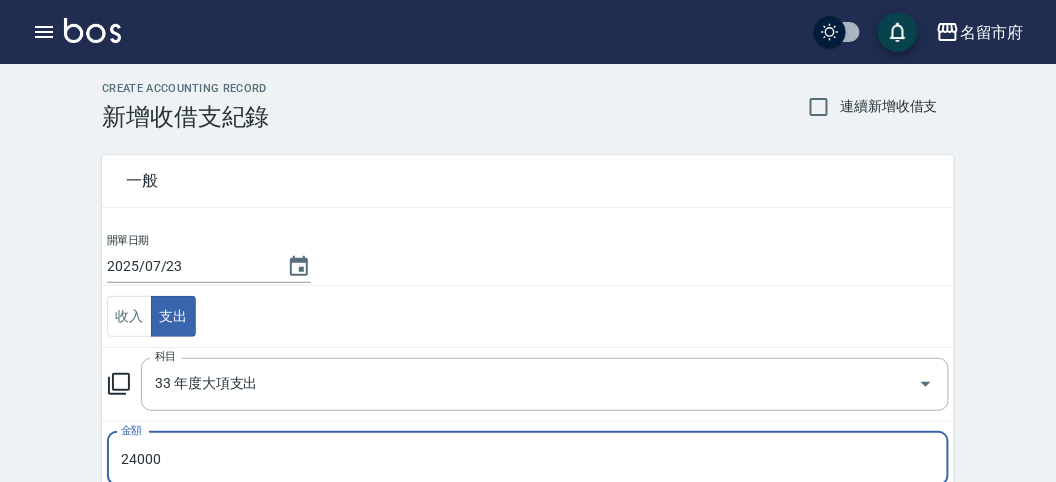 type on "24000" 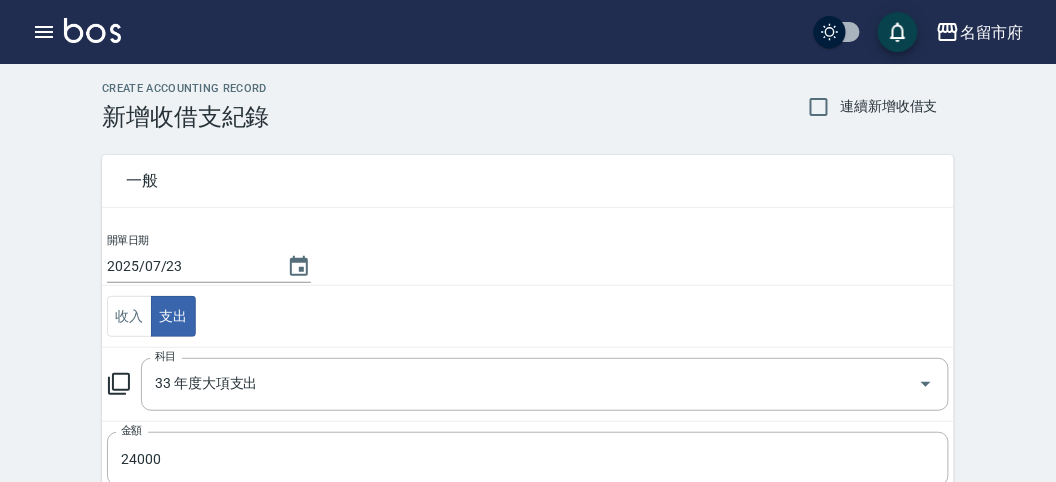 scroll, scrollTop: 395, scrollLeft: 0, axis: vertical 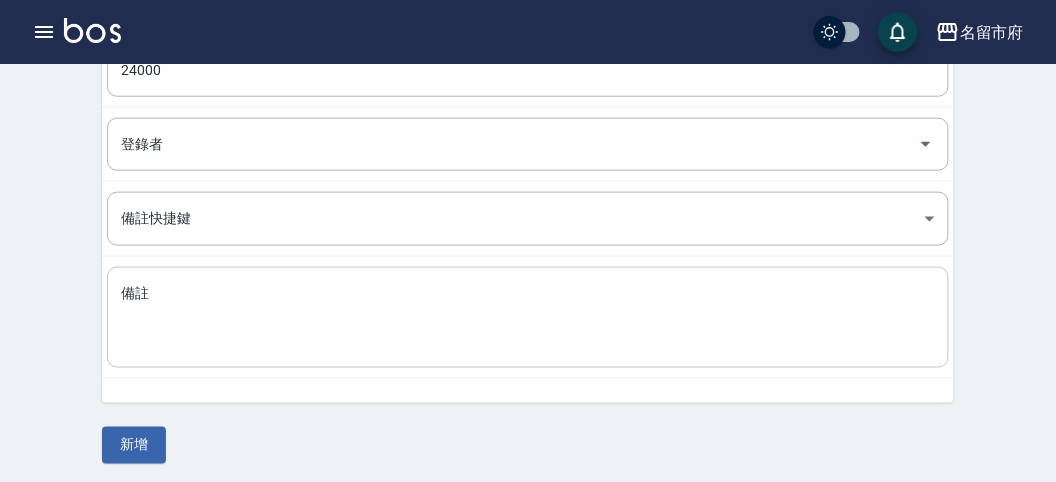 click on "備註" at bounding box center (528, 318) 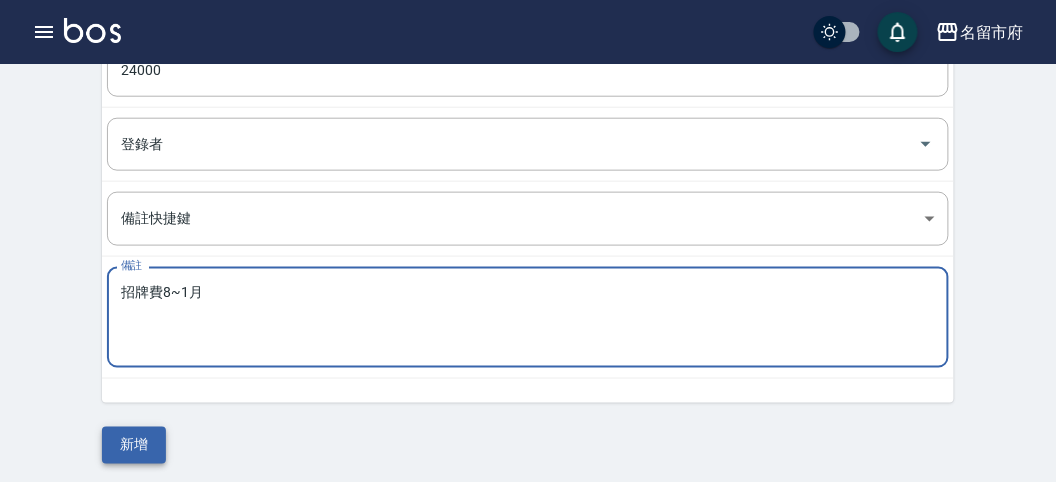 type on "招牌費8~1月" 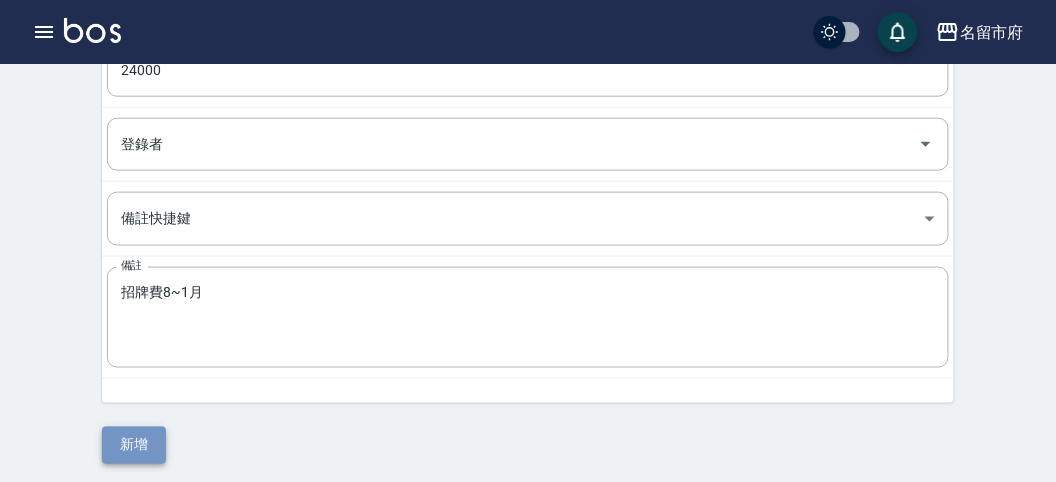 click on "新增" at bounding box center [134, 445] 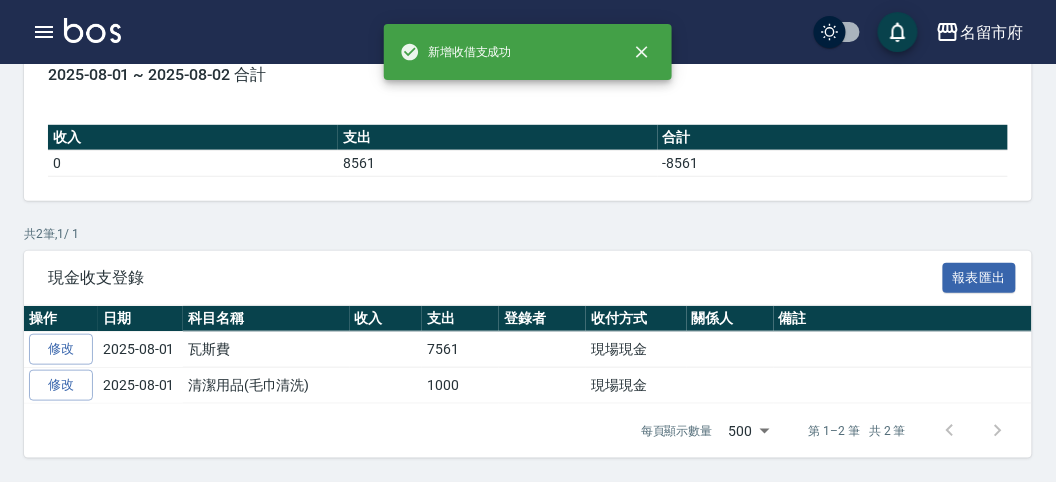 scroll, scrollTop: 0, scrollLeft: 0, axis: both 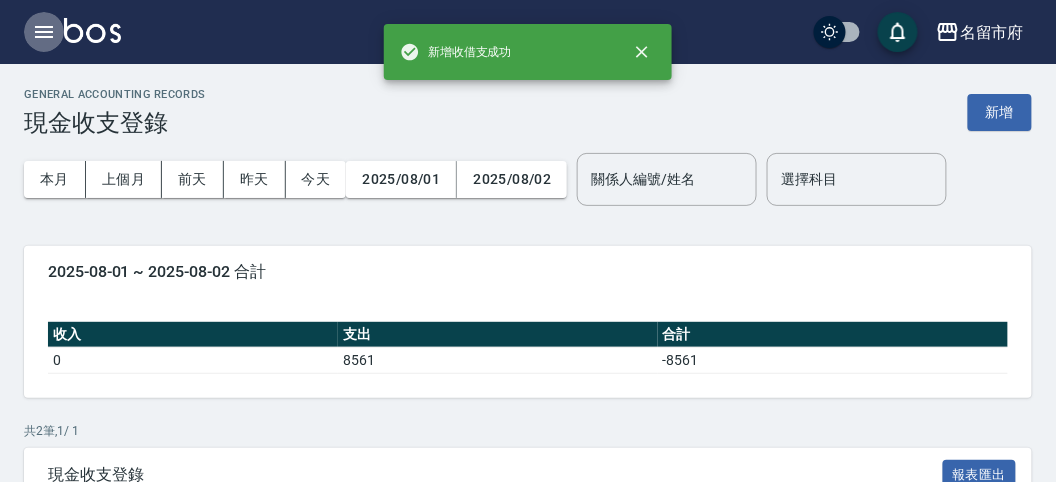 click 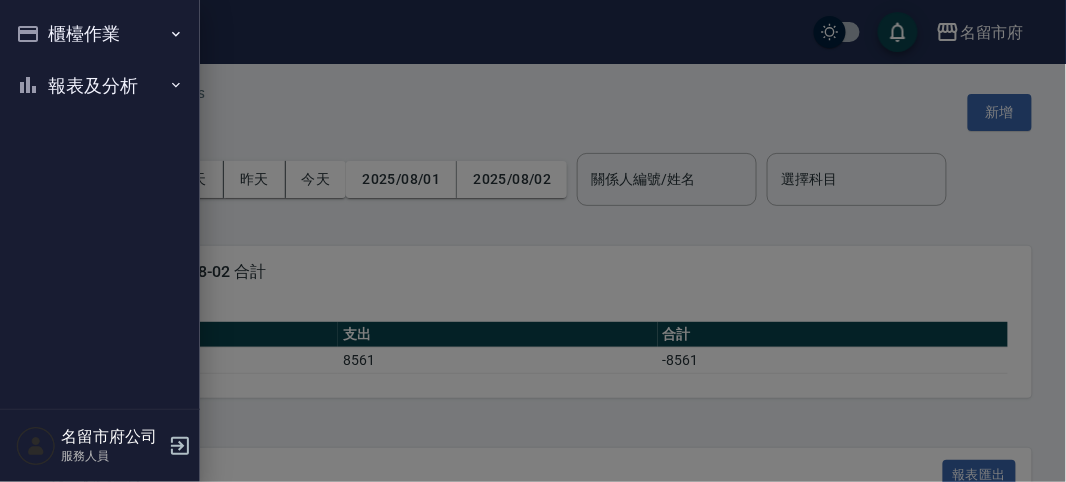 click on "櫃檯作業" at bounding box center [100, 34] 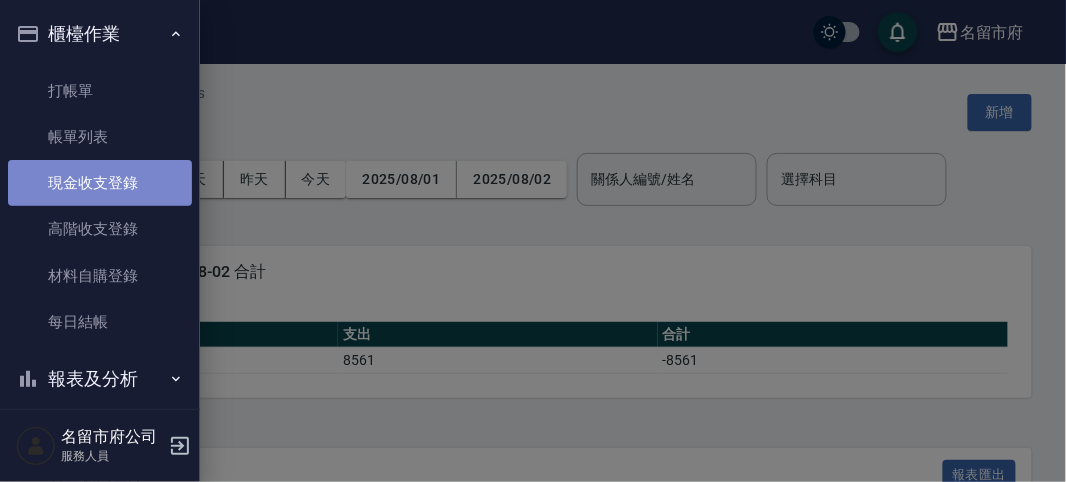 click on "現金收支登錄" at bounding box center (100, 183) 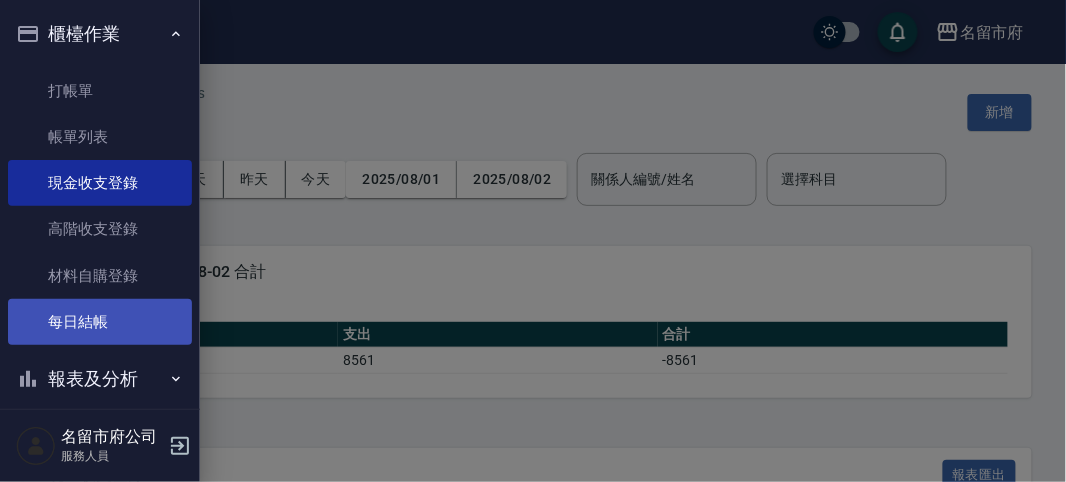 click on "每日結帳" at bounding box center [100, 322] 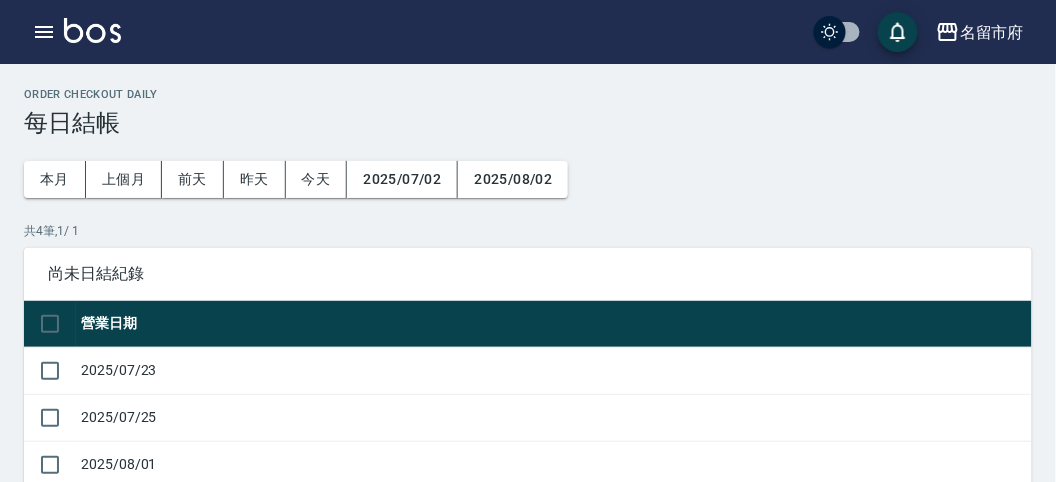 scroll, scrollTop: 111, scrollLeft: 0, axis: vertical 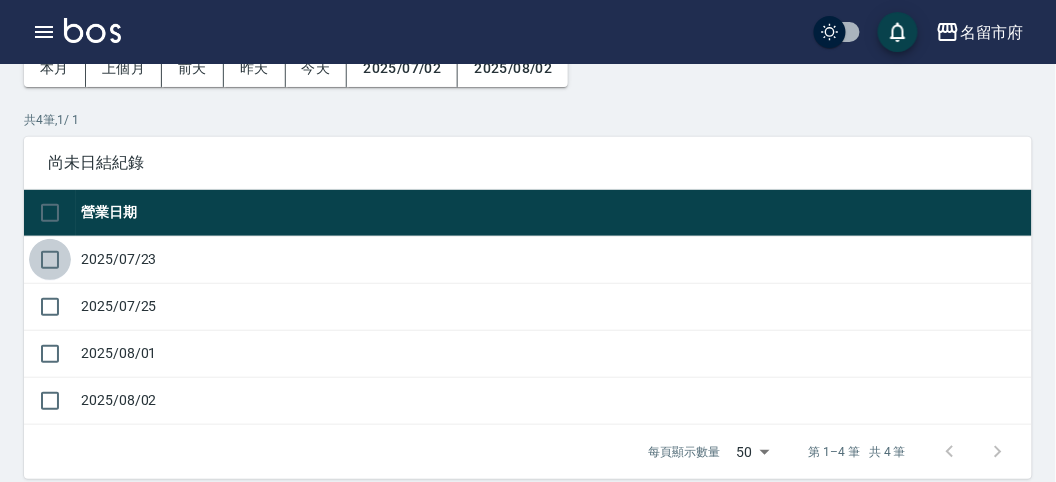 click at bounding box center (50, 260) 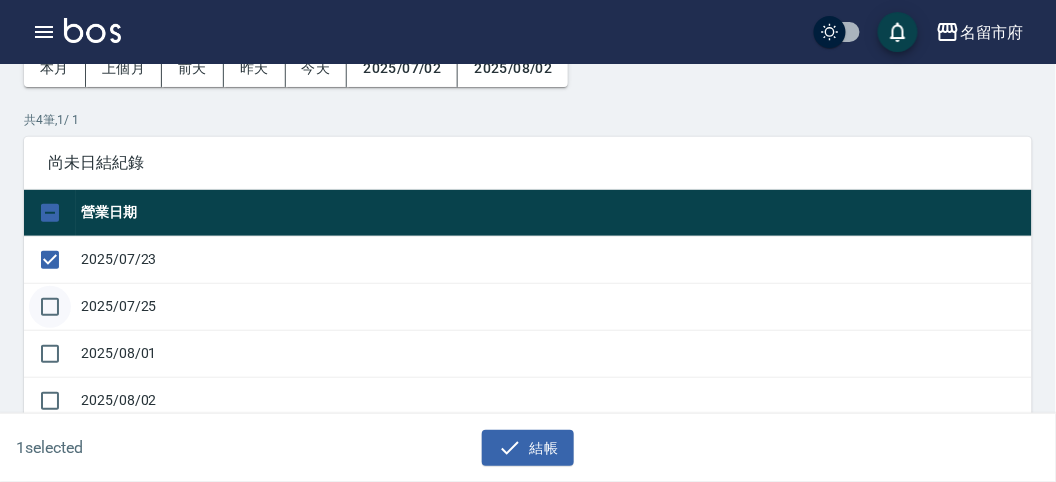 click at bounding box center (50, 307) 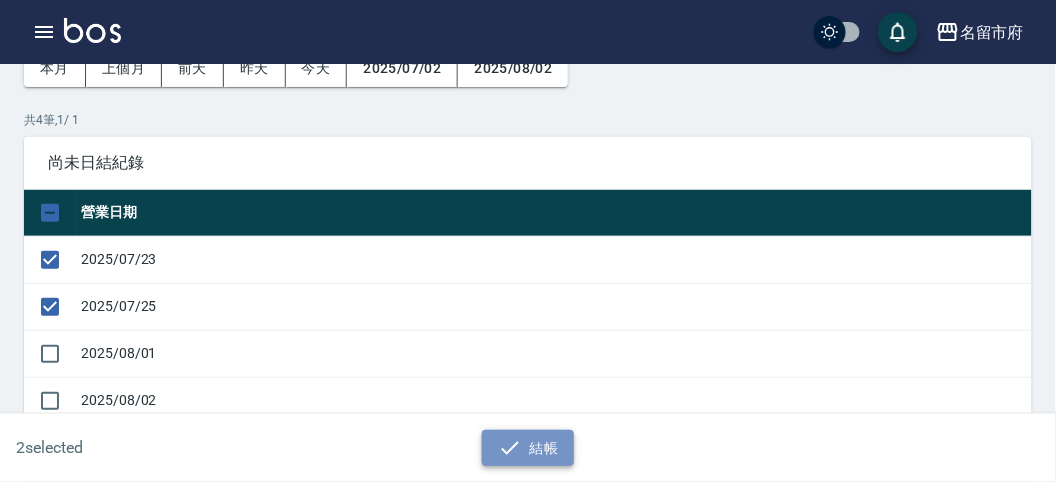 click 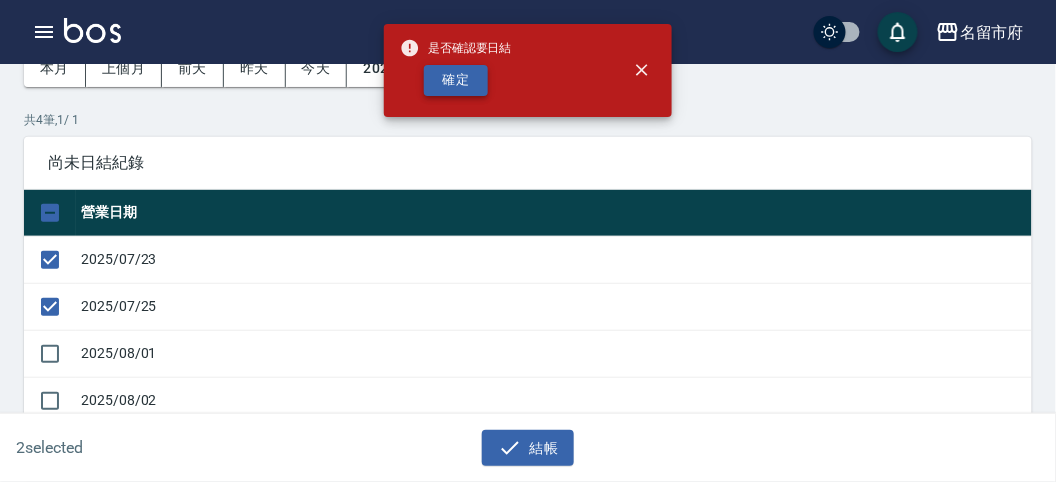 click on "確定" at bounding box center (456, 80) 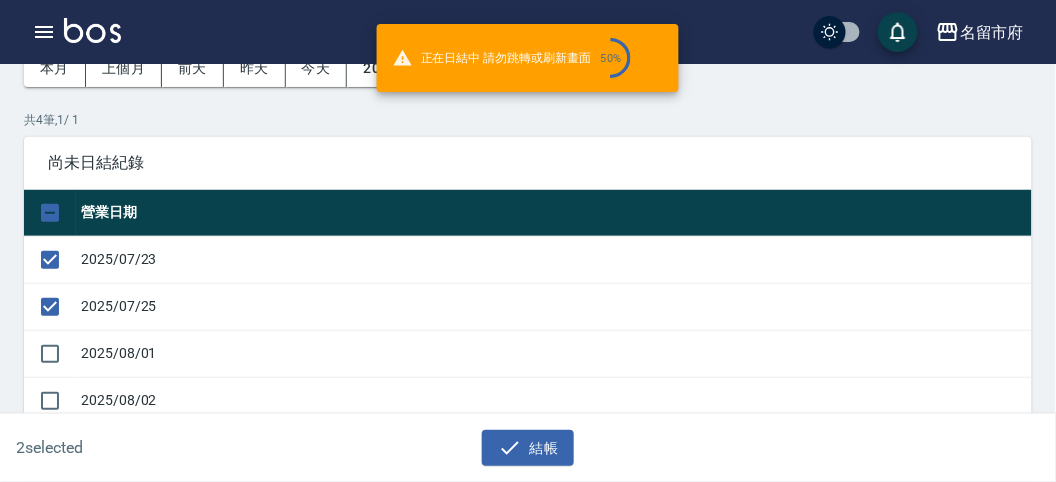 checkbox on "false" 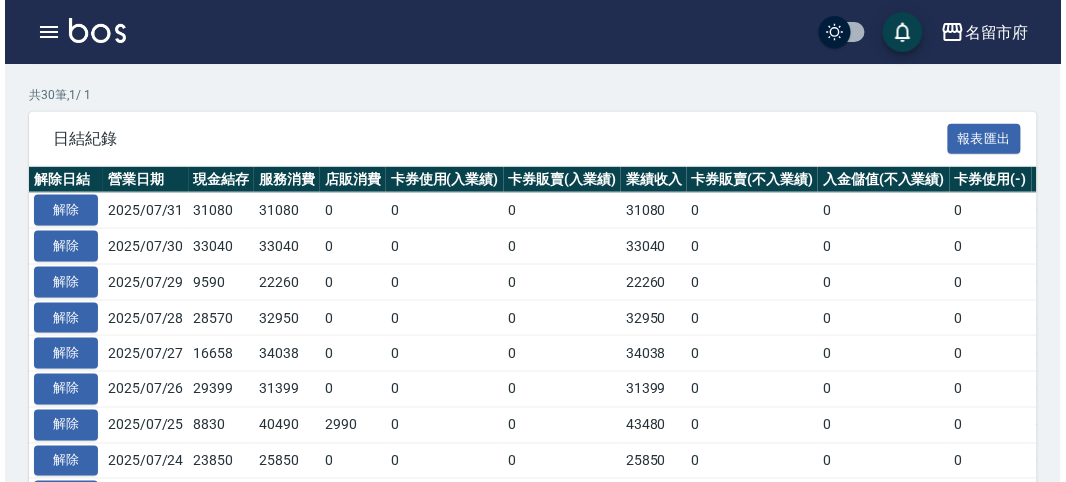 scroll, scrollTop: 212, scrollLeft: 0, axis: vertical 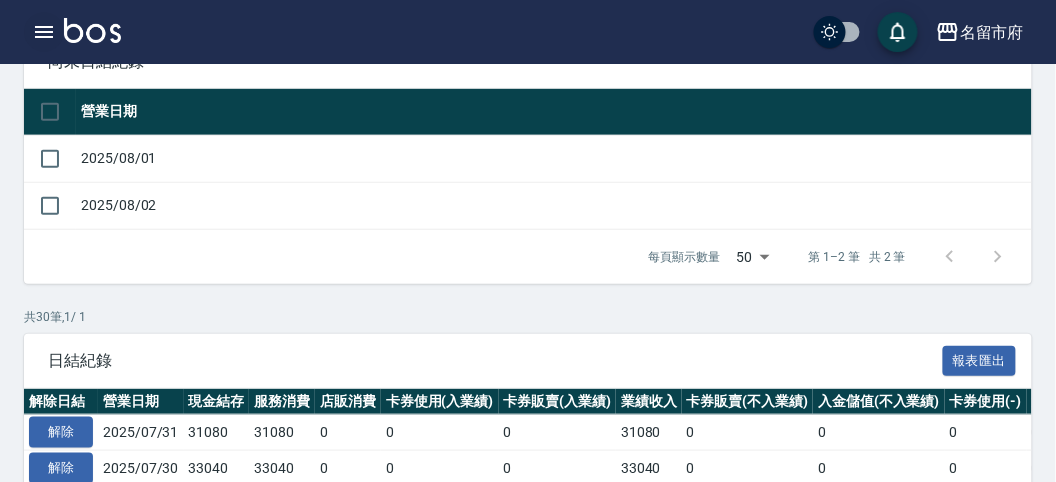 click 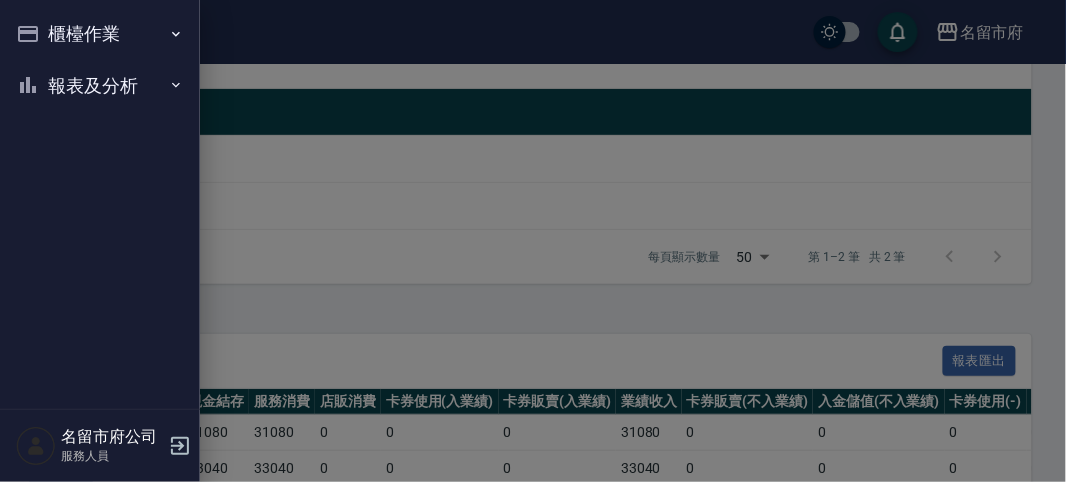 click on "櫃檯作業" at bounding box center [100, 34] 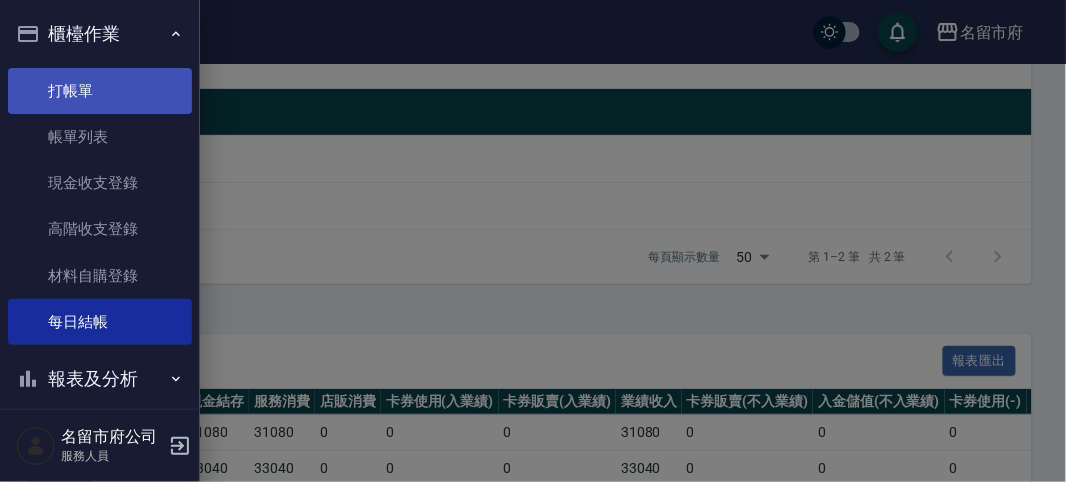 click on "打帳單" at bounding box center (100, 91) 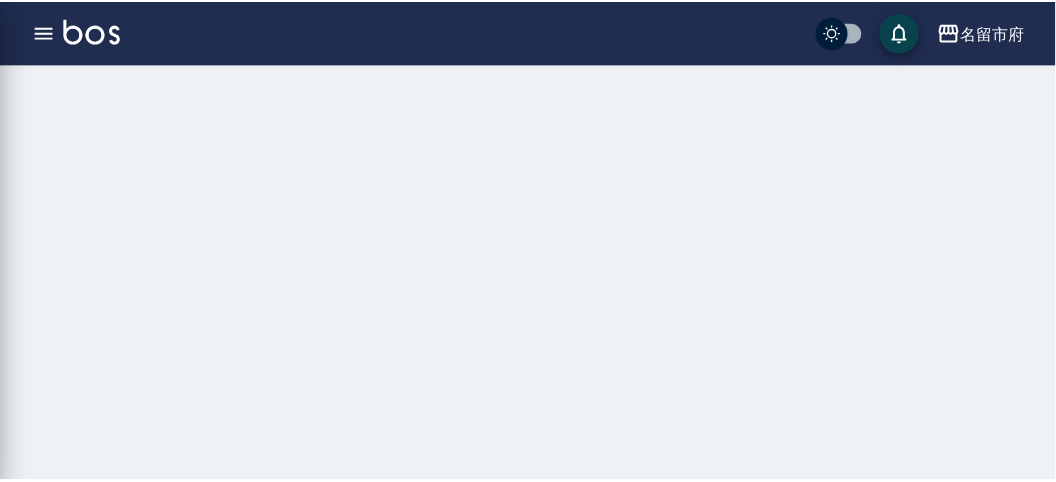 scroll, scrollTop: 0, scrollLeft: 0, axis: both 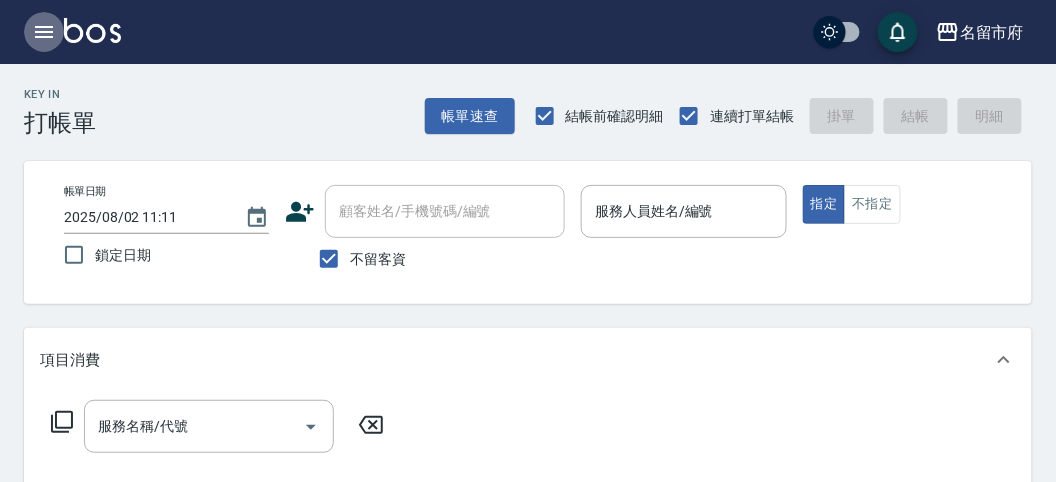 click at bounding box center [44, 32] 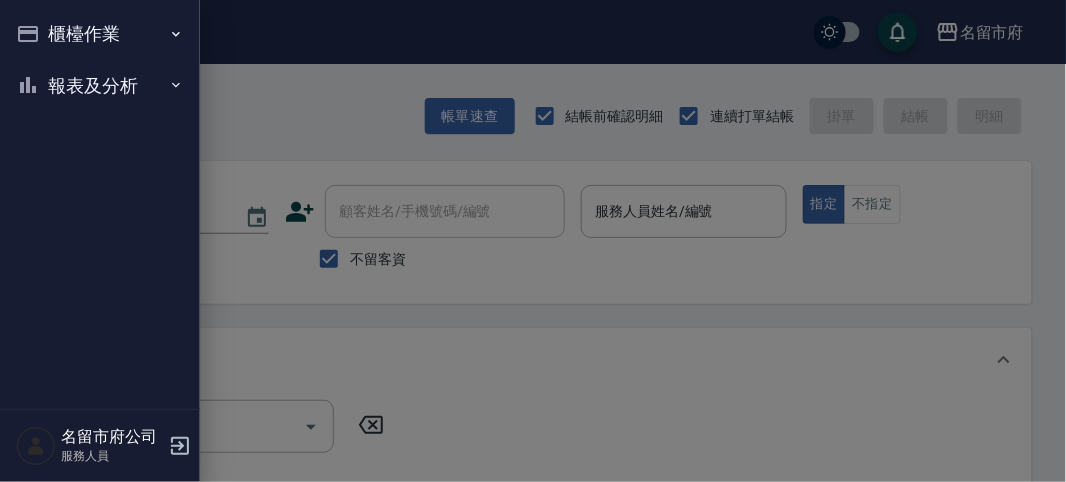 click on "櫃檯作業" at bounding box center [100, 34] 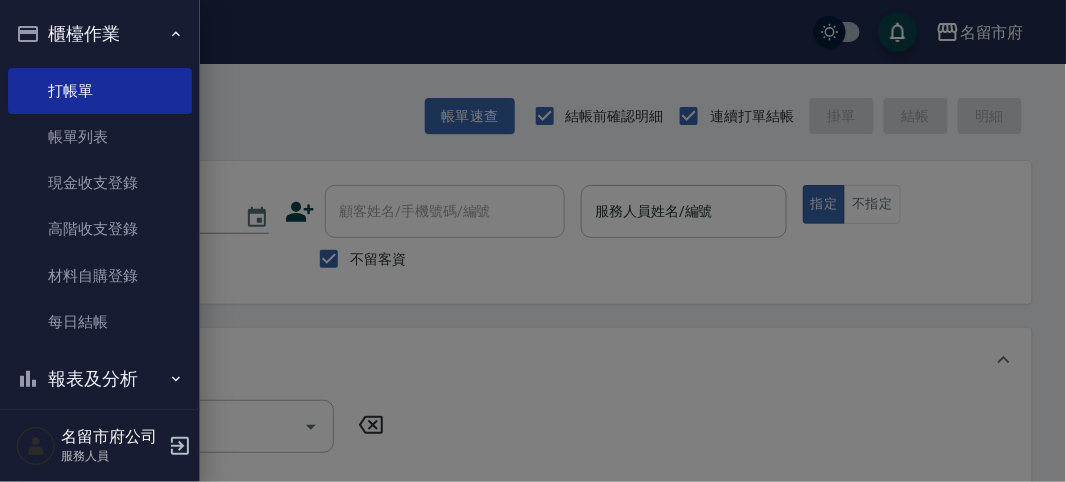 click on "櫃檯作業" at bounding box center [100, 34] 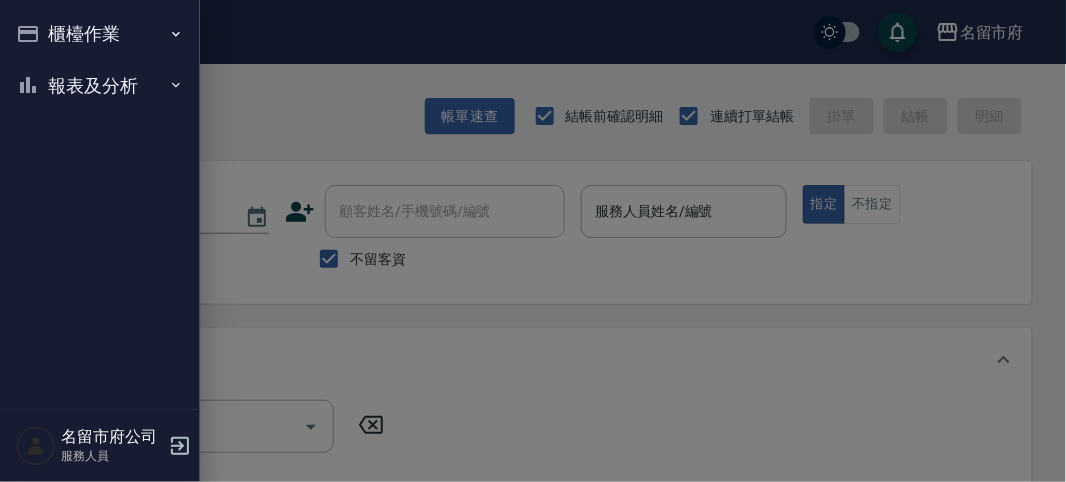 click on "報表及分析" at bounding box center [100, 86] 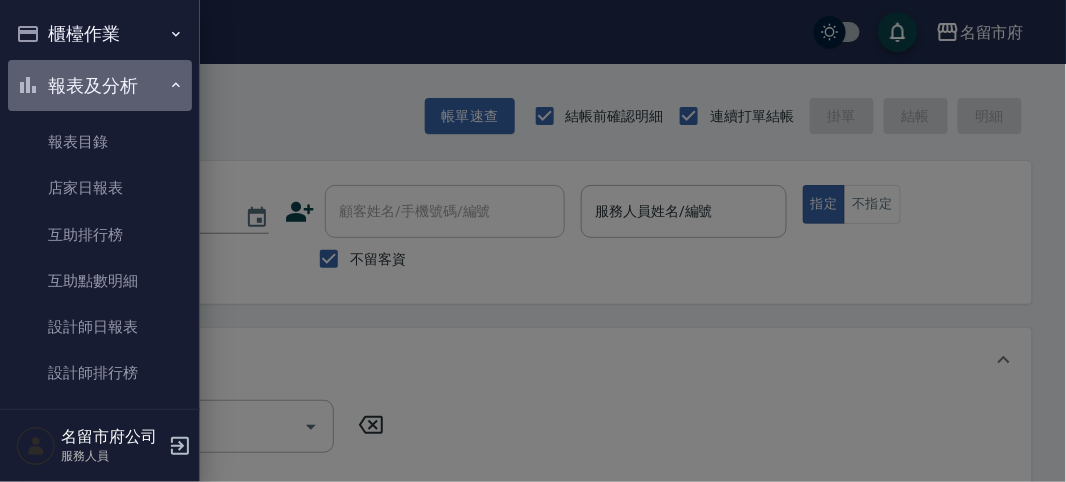 click on "報表及分析" at bounding box center [100, 86] 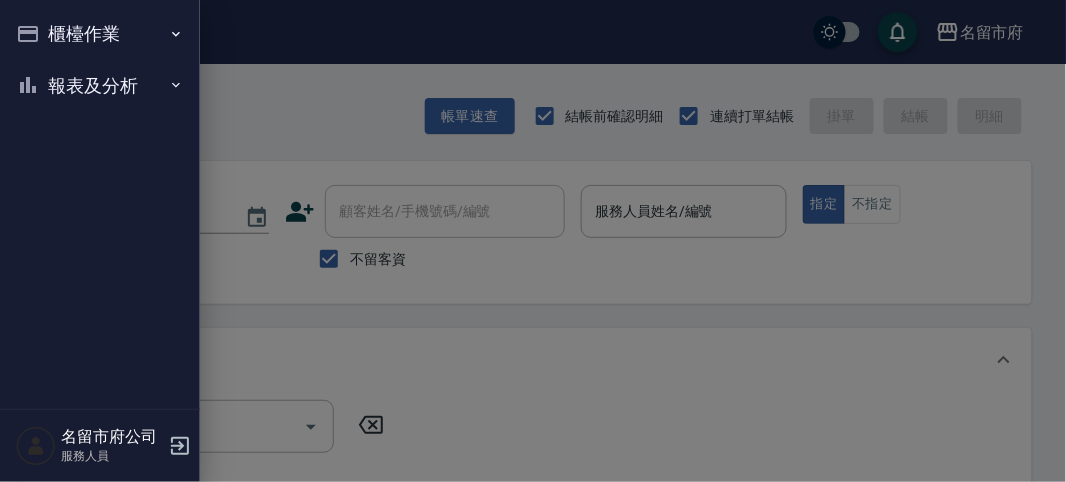 click on "櫃檯作業" at bounding box center [100, 34] 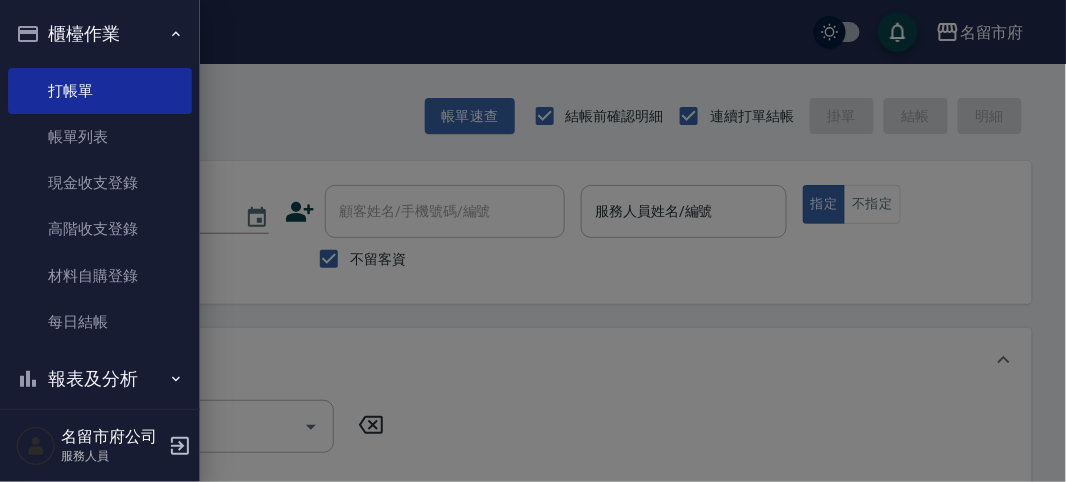 click on "櫃檯作業" at bounding box center [100, 34] 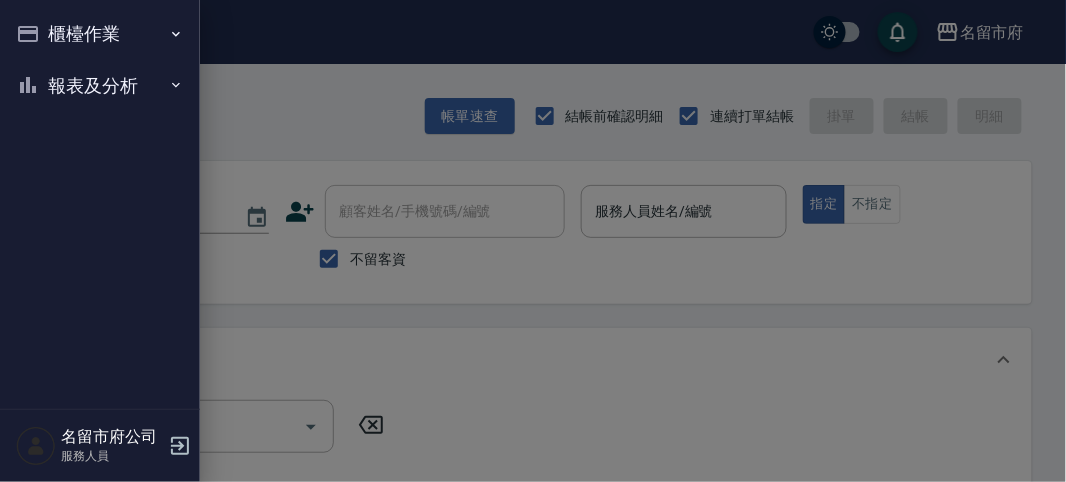 click on "櫃檯作業" at bounding box center (100, 34) 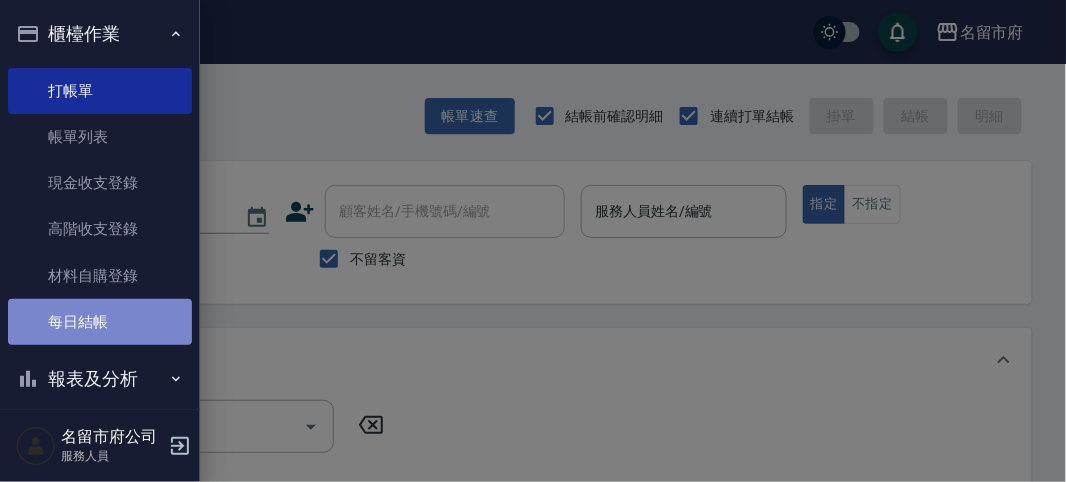 drag, startPoint x: 116, startPoint y: 325, endPoint x: 127, endPoint y: 311, distance: 17.804493 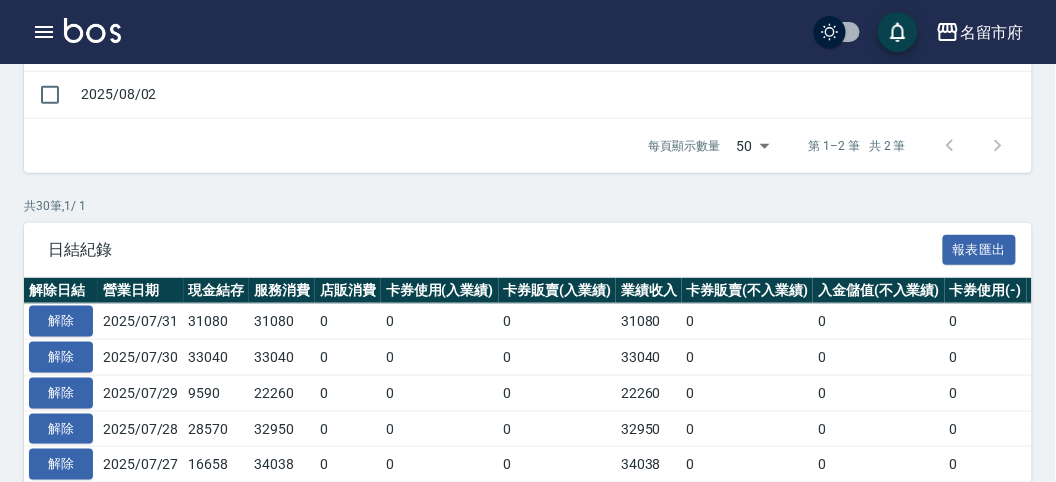 scroll, scrollTop: 0, scrollLeft: 0, axis: both 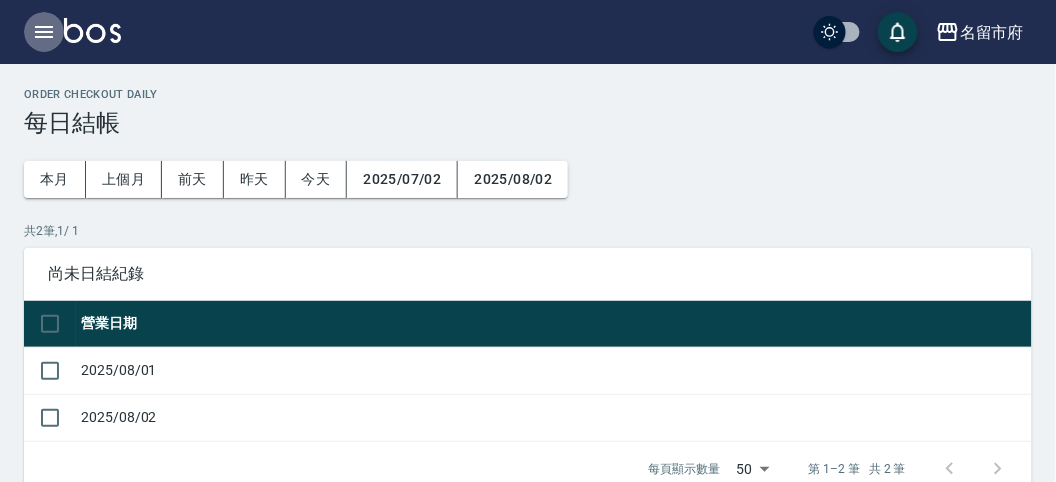 click 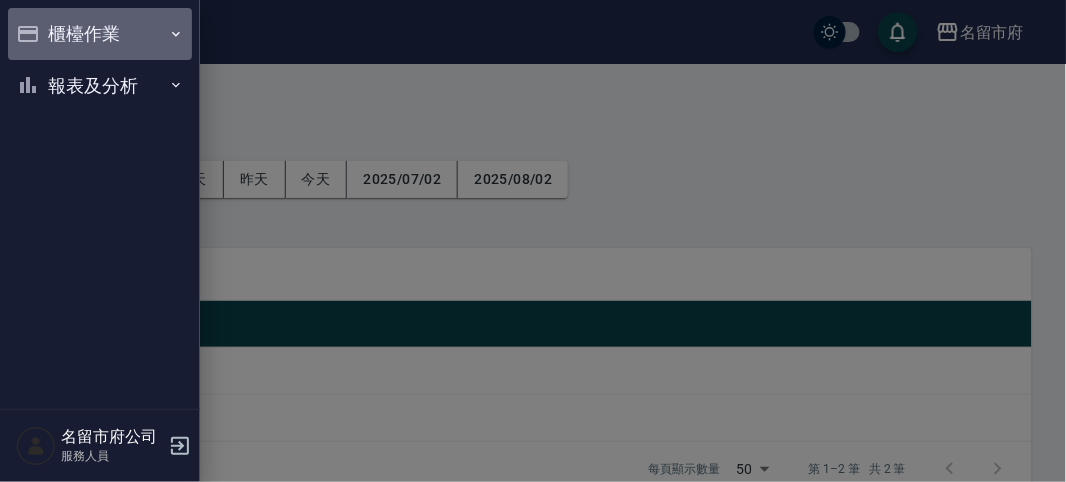 click 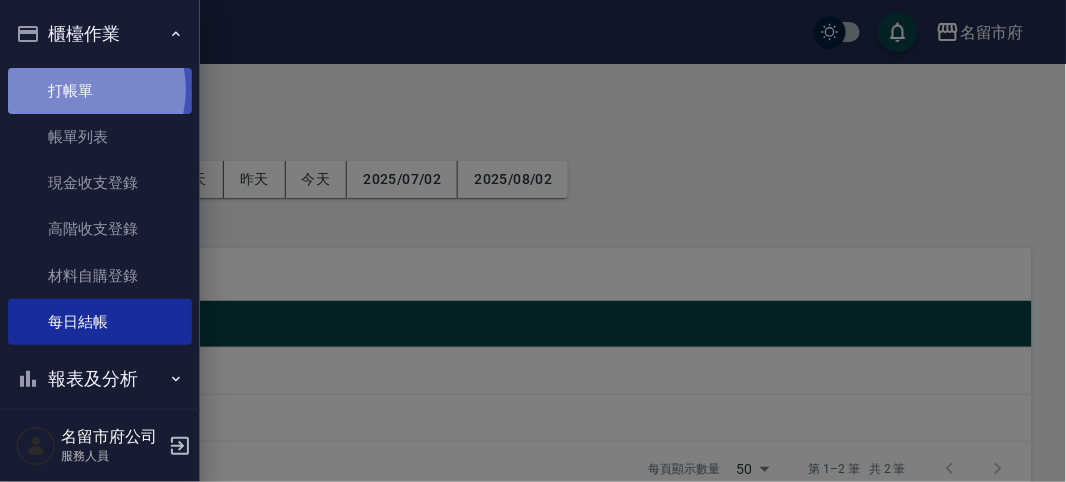 click on "打帳單" at bounding box center (100, 91) 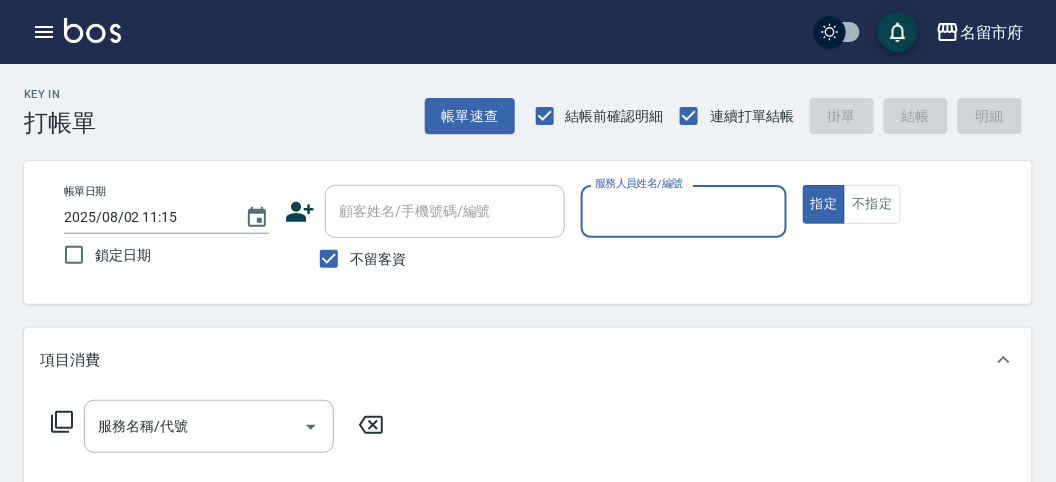click on "服務人員姓名/編號" at bounding box center [683, 211] 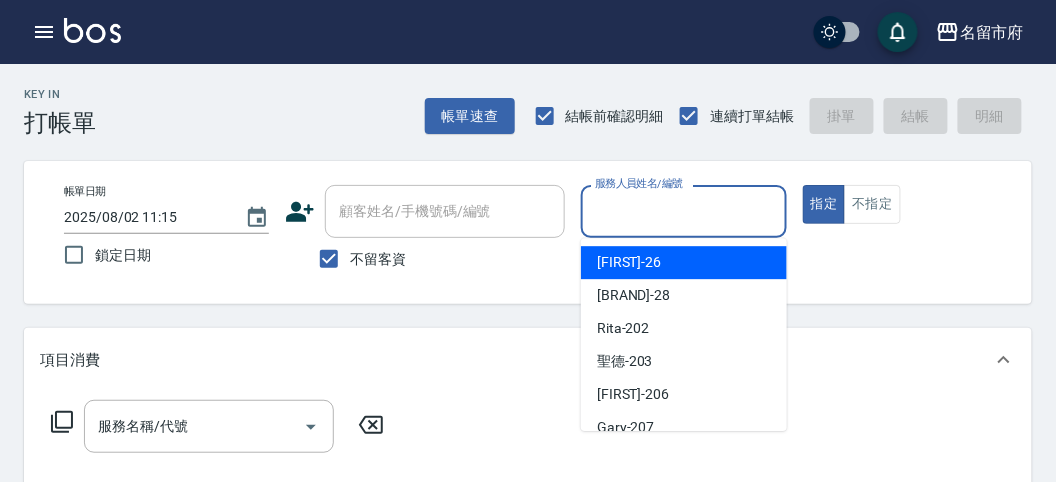 click on "[FIRST] -26" at bounding box center (684, 262) 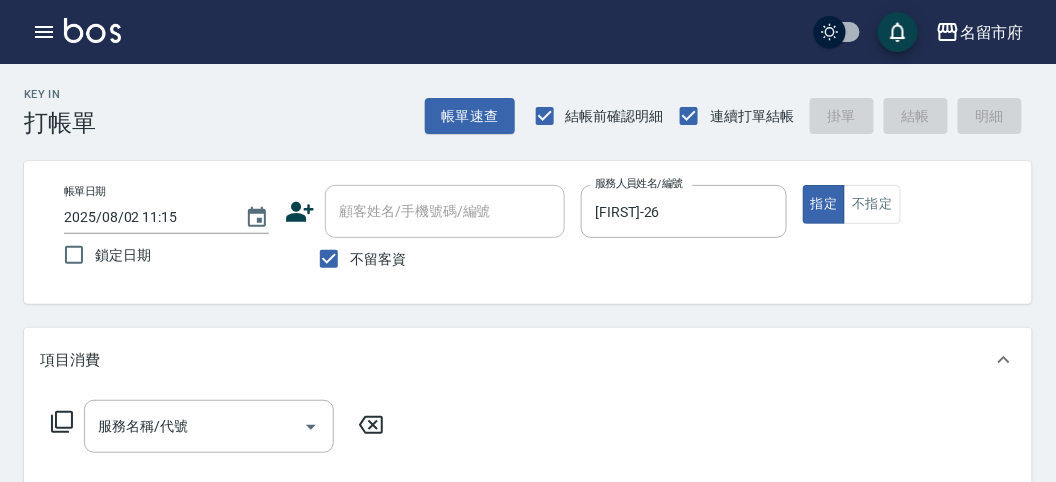 click 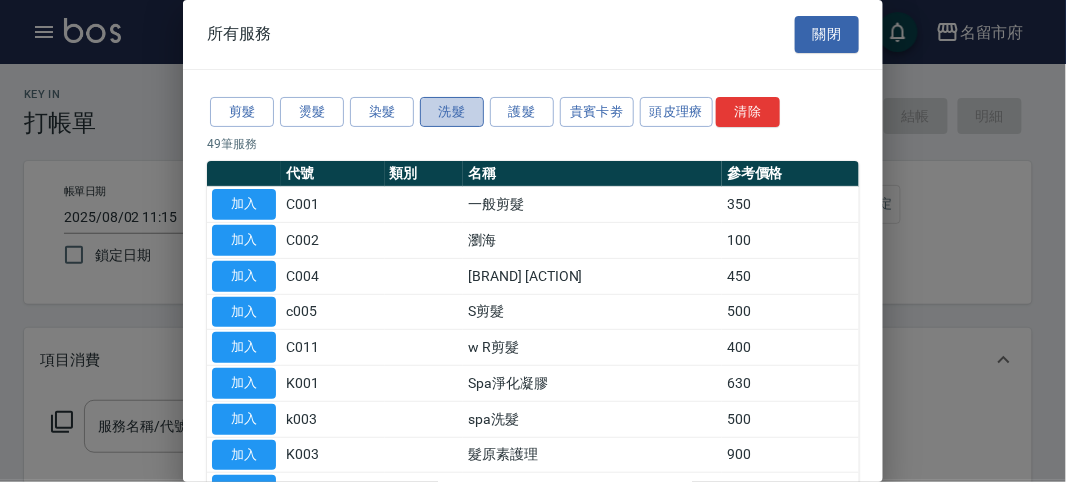 click on "洗髮" at bounding box center (452, 112) 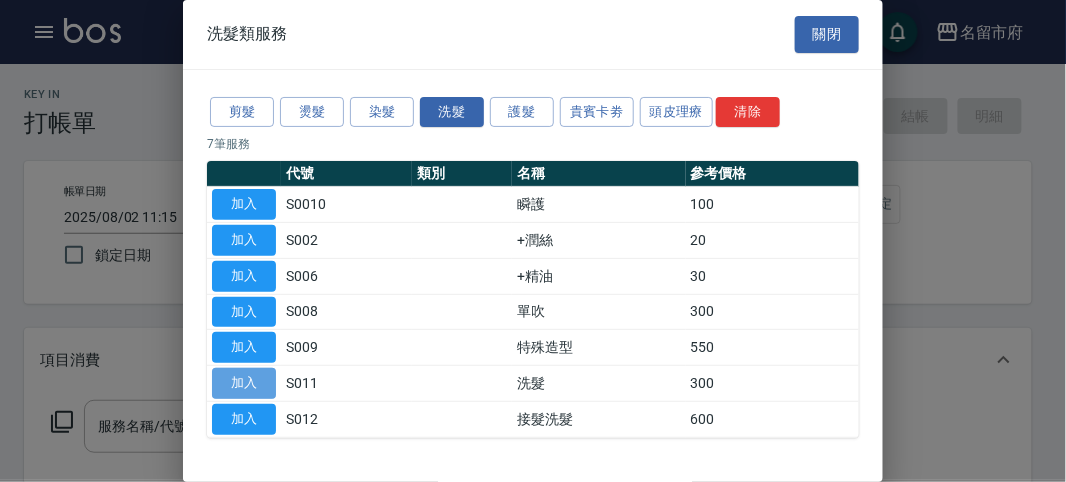 click on "加入" at bounding box center [244, 383] 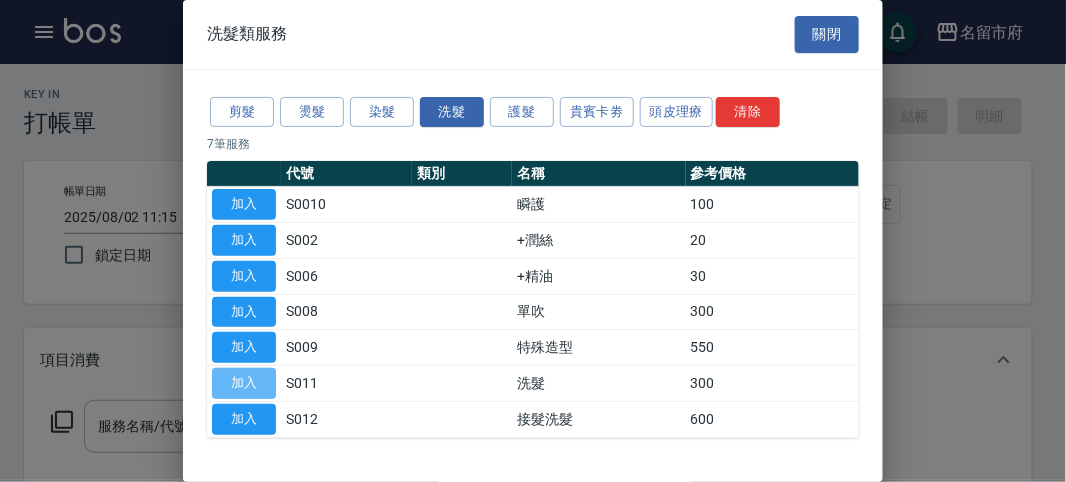 type on "洗髮(S011)" 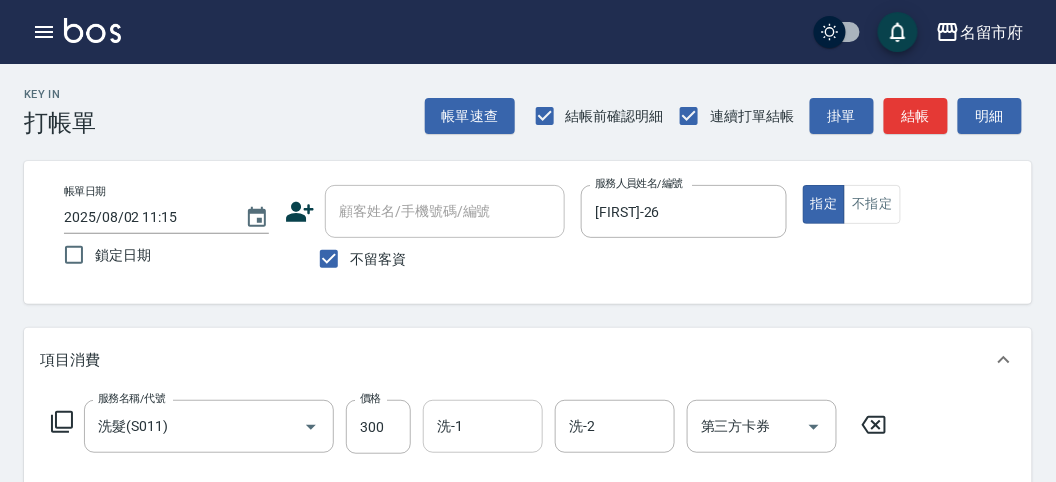 click on "洗-1" at bounding box center [483, 426] 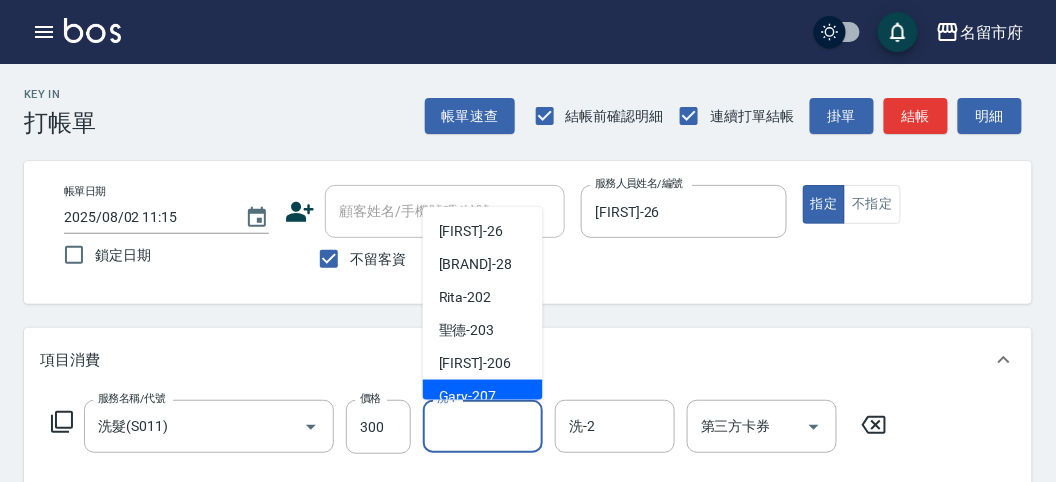 scroll, scrollTop: 153, scrollLeft: 0, axis: vertical 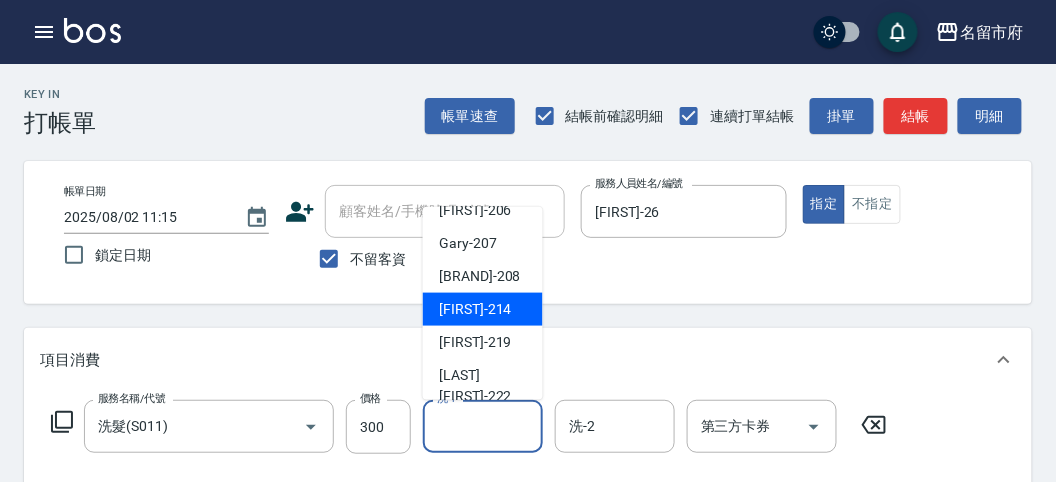 click on "[FIRST] -214" at bounding box center [475, 309] 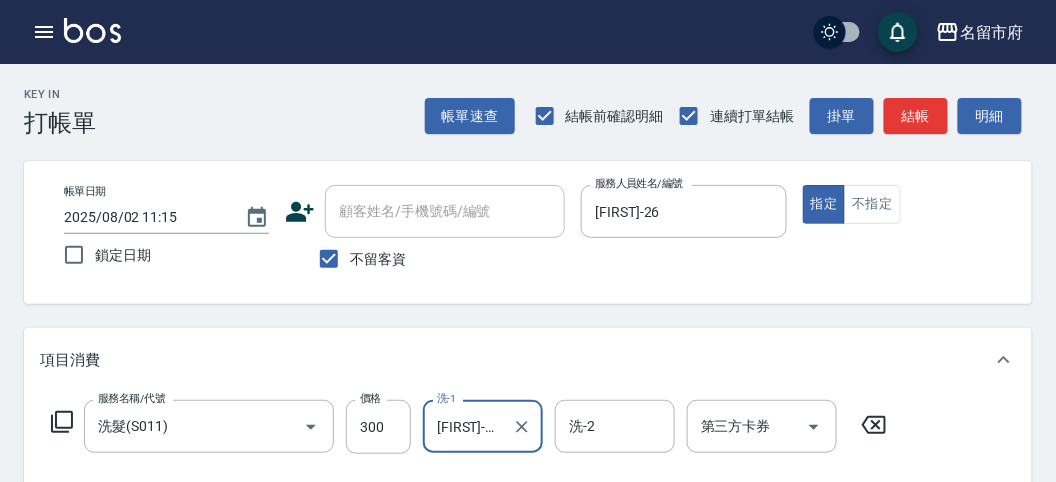 click 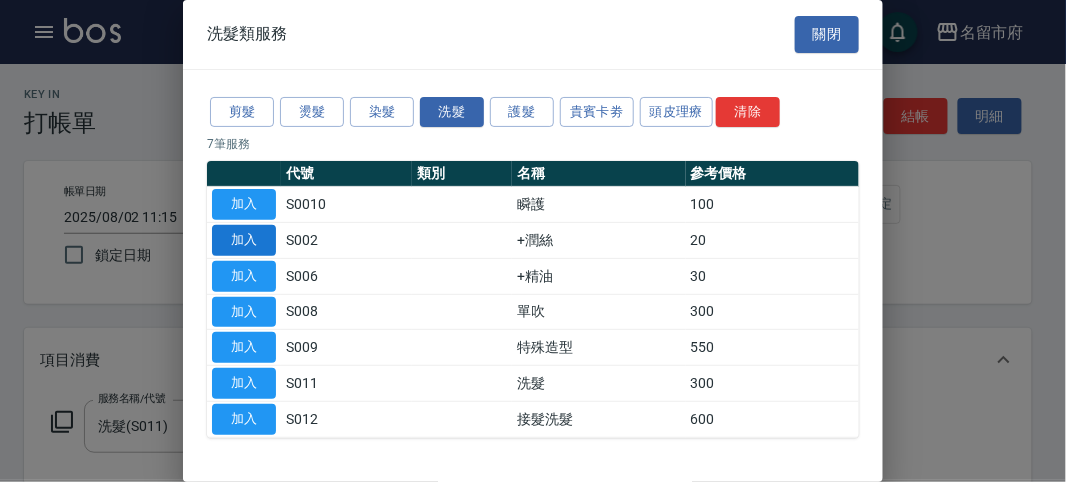 click on "加入" at bounding box center (244, 240) 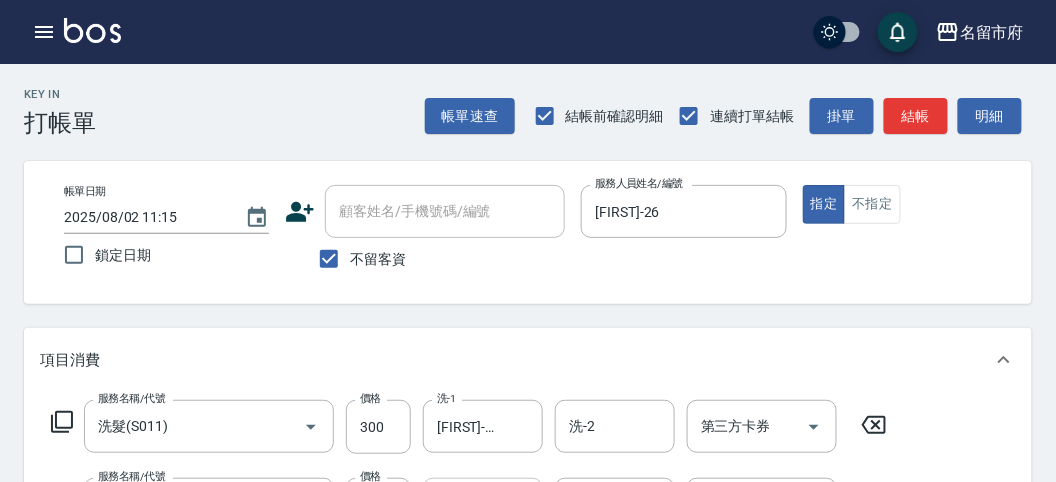 scroll, scrollTop: 222, scrollLeft: 0, axis: vertical 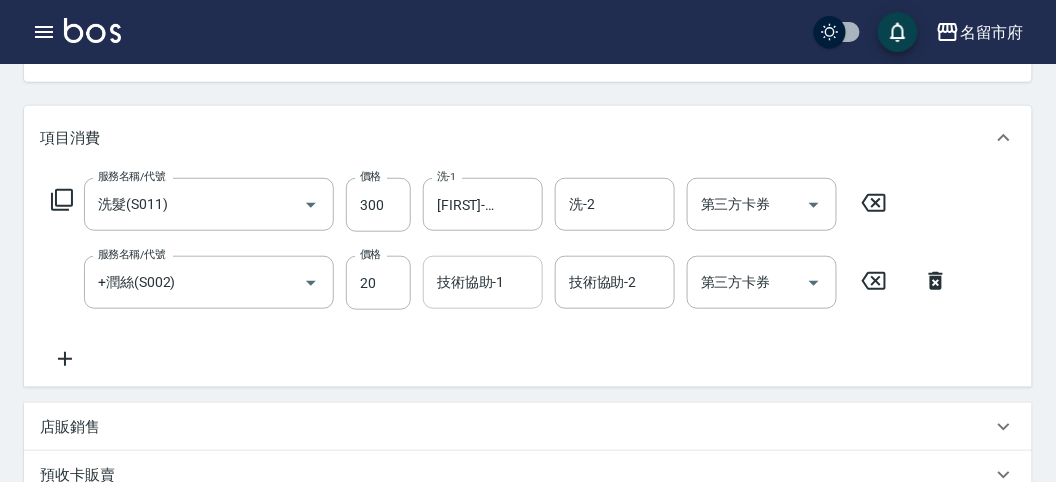 click on "技術協助-1" at bounding box center [483, 282] 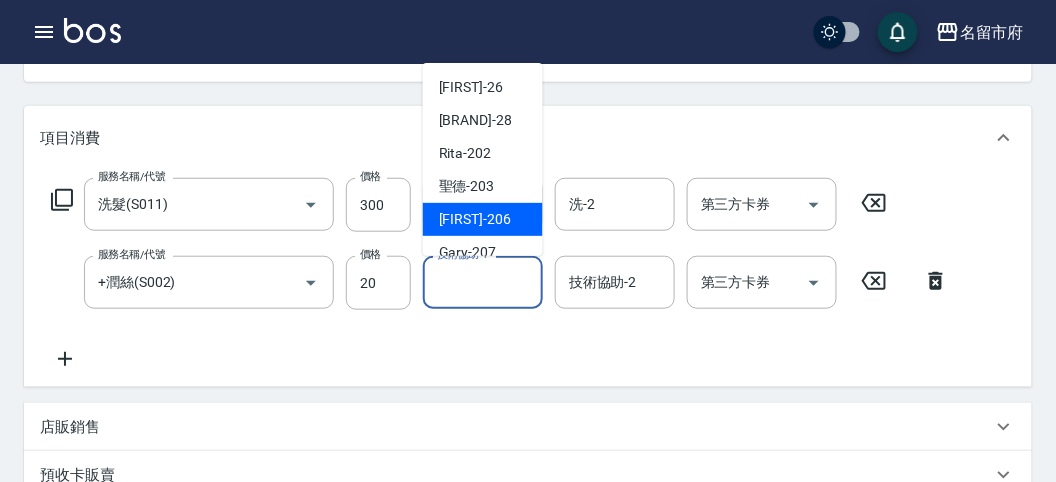 scroll, scrollTop: 111, scrollLeft: 0, axis: vertical 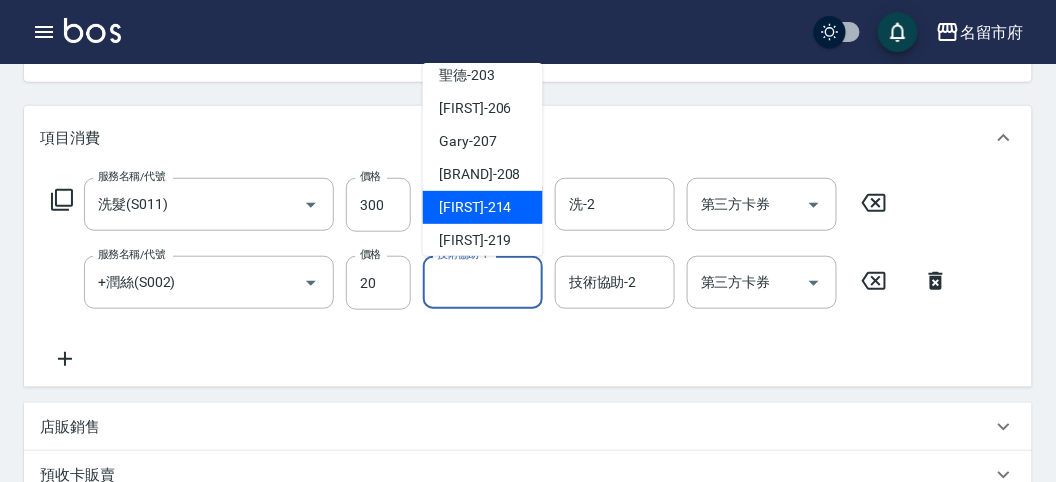 click on "[FIRST] -214" at bounding box center (483, 207) 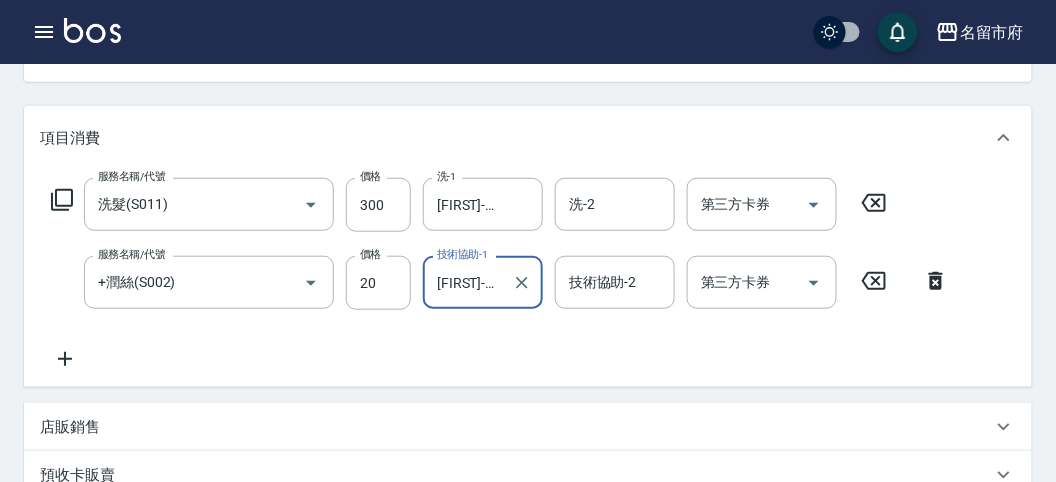 scroll, scrollTop: 0, scrollLeft: 0, axis: both 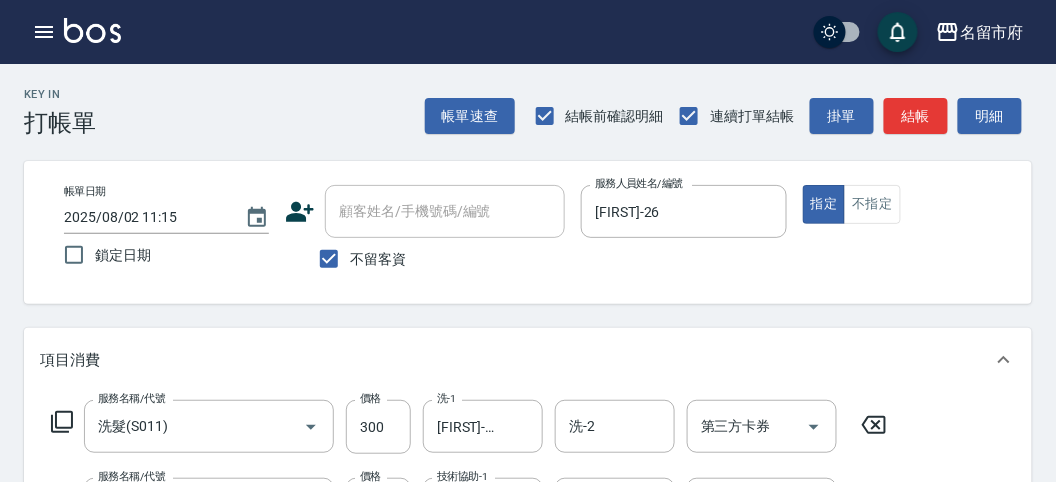 click on "顧客姓名/手機號碼/編號" at bounding box center (445, 211) 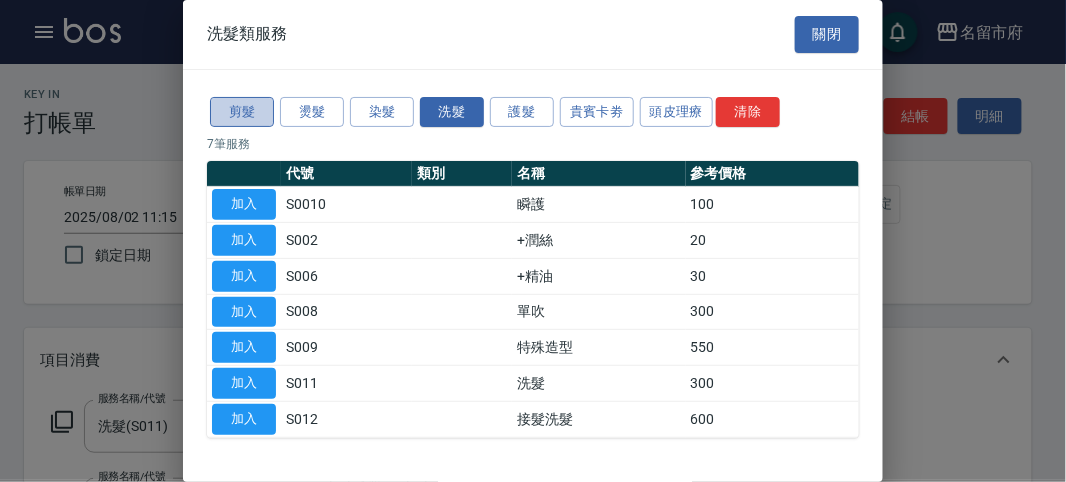 click on "剪髮" at bounding box center [242, 112] 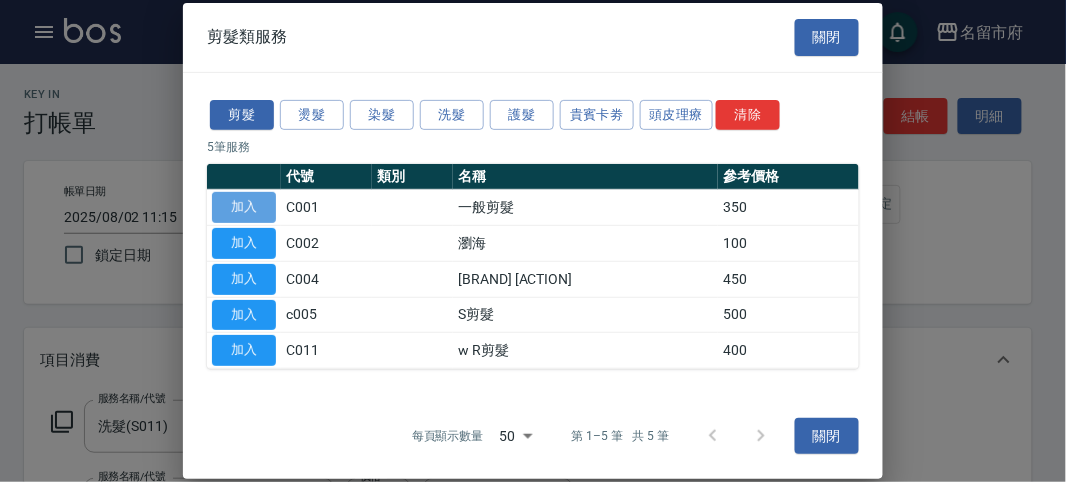 click on "加入" at bounding box center [244, 207] 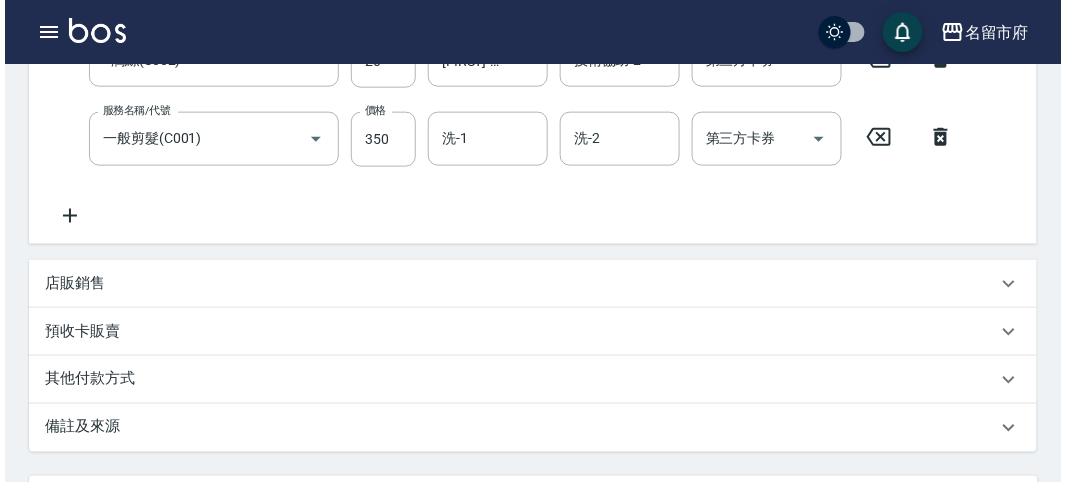 scroll, scrollTop: 666, scrollLeft: 0, axis: vertical 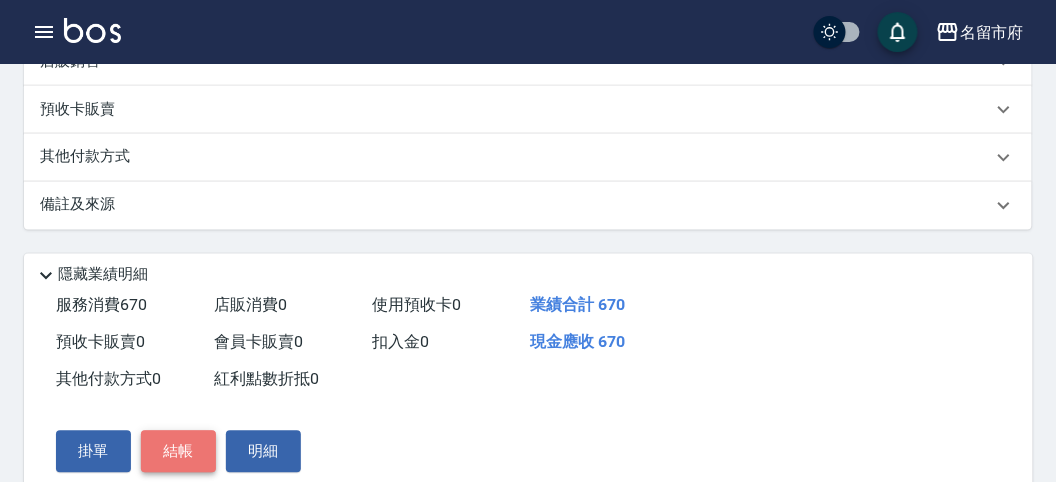 click on "結帳" at bounding box center [178, 452] 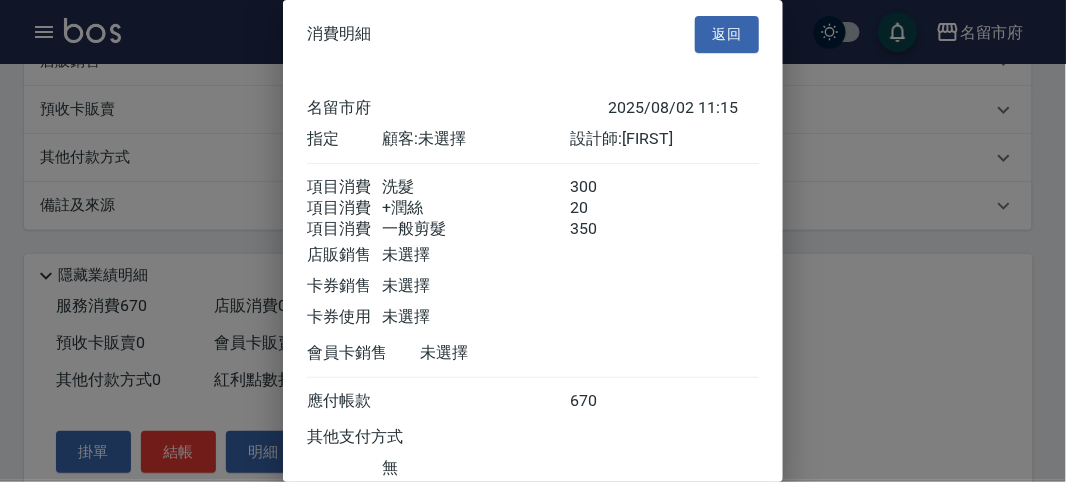 scroll, scrollTop: 156, scrollLeft: 0, axis: vertical 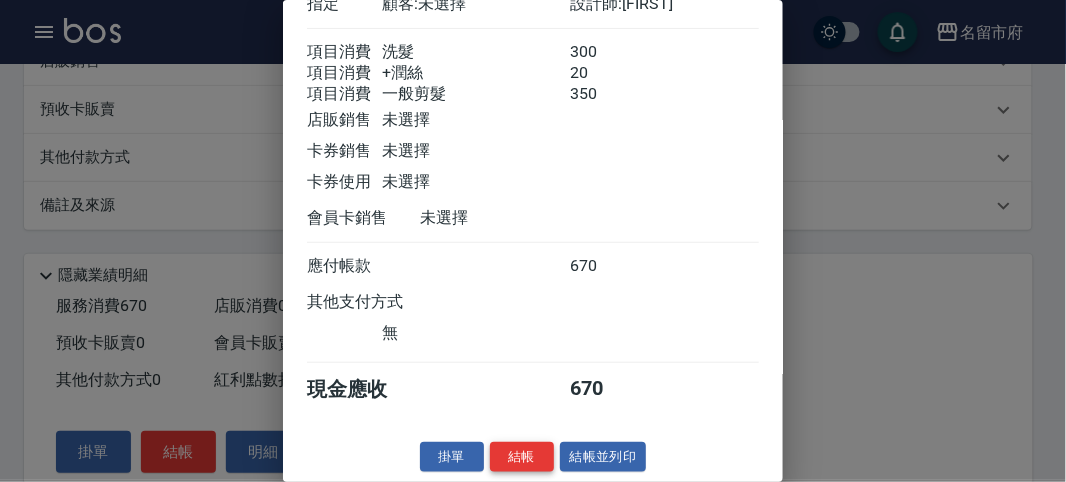 click on "結帳" at bounding box center (522, 457) 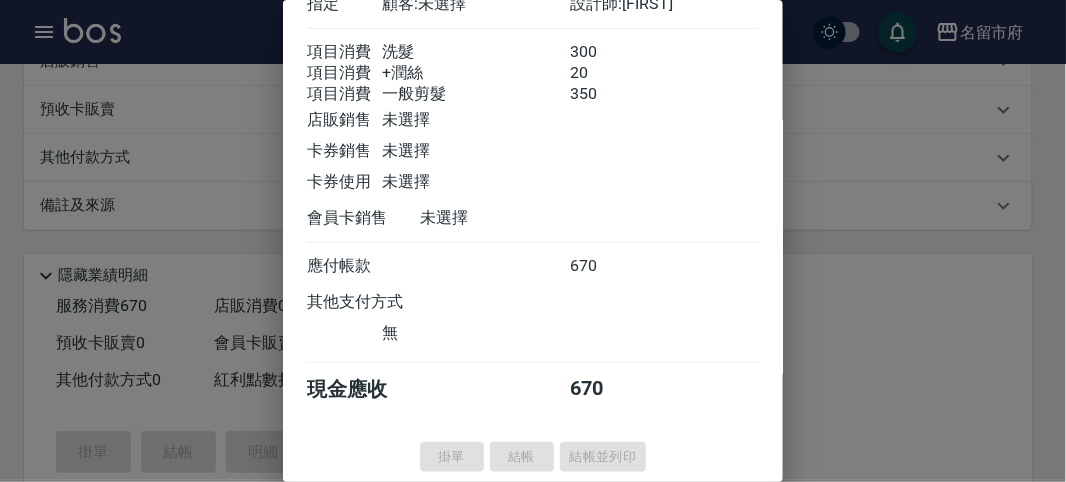 type on "2025/08/02 11:22" 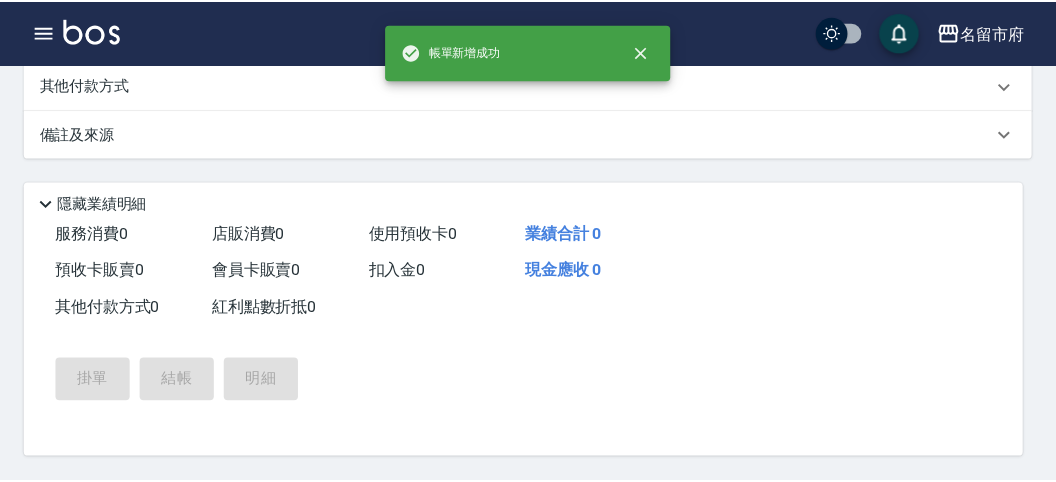 scroll, scrollTop: 0, scrollLeft: 0, axis: both 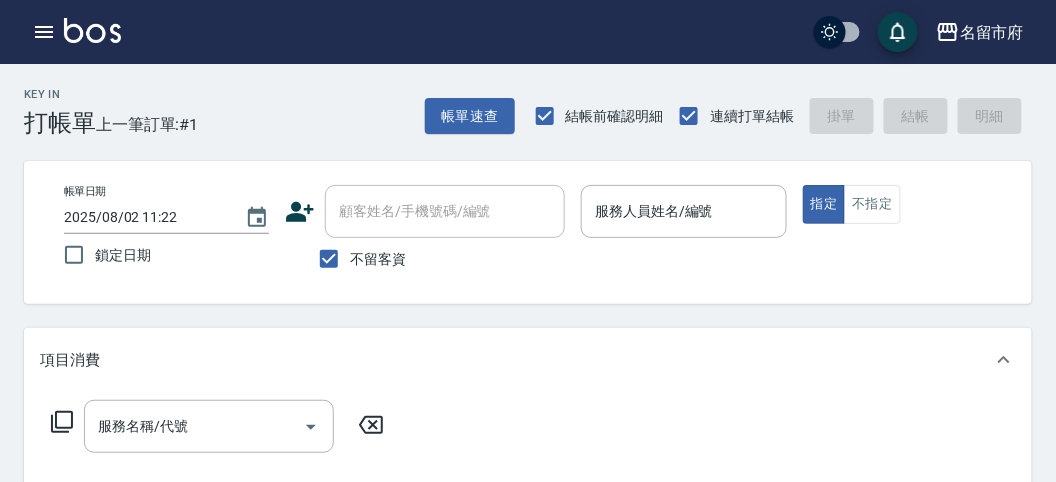 click on "帳單日期 2025/08/02 11:22 鎖定日期 顧客姓名/手機號碼/編號 顧客姓名/手機號碼/編號 不留客資 服務人員姓名/編號 服務人員姓名/編號 指定 不指定" at bounding box center [528, 232] 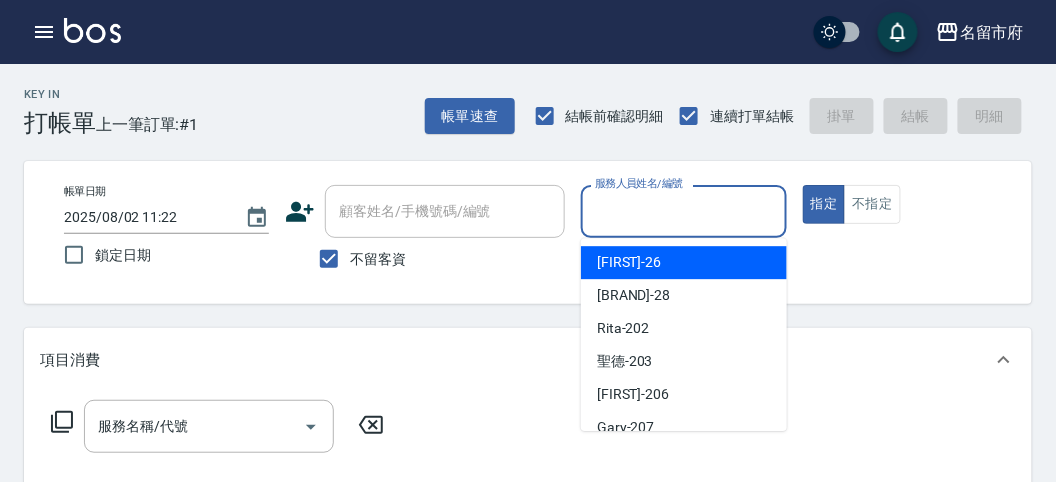 click on "服務人員姓名/編號" at bounding box center (683, 211) 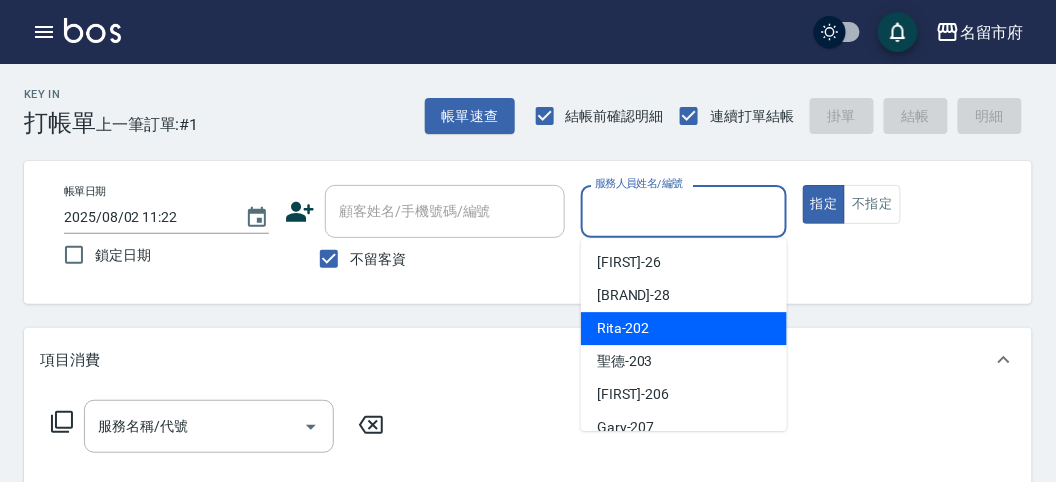 click on "[FIRST] -202" at bounding box center (684, 328) 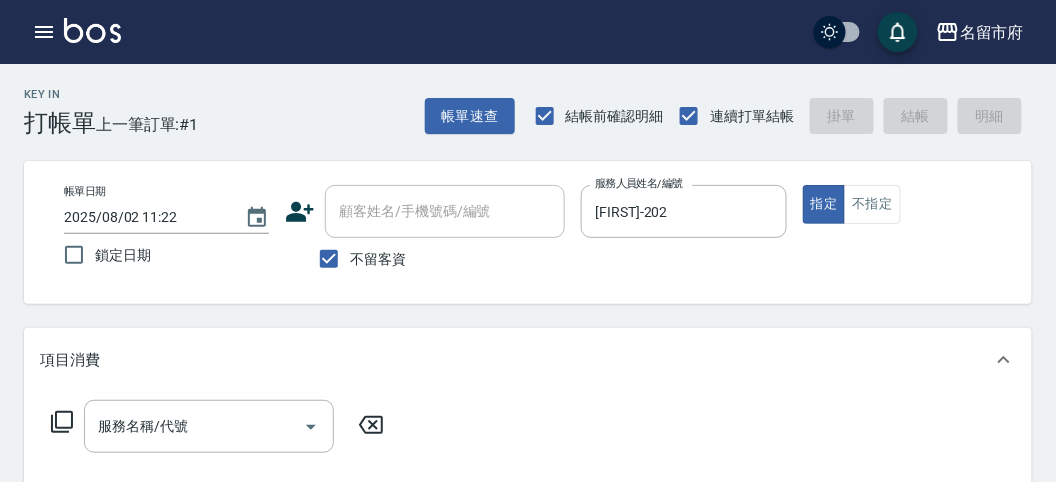 click 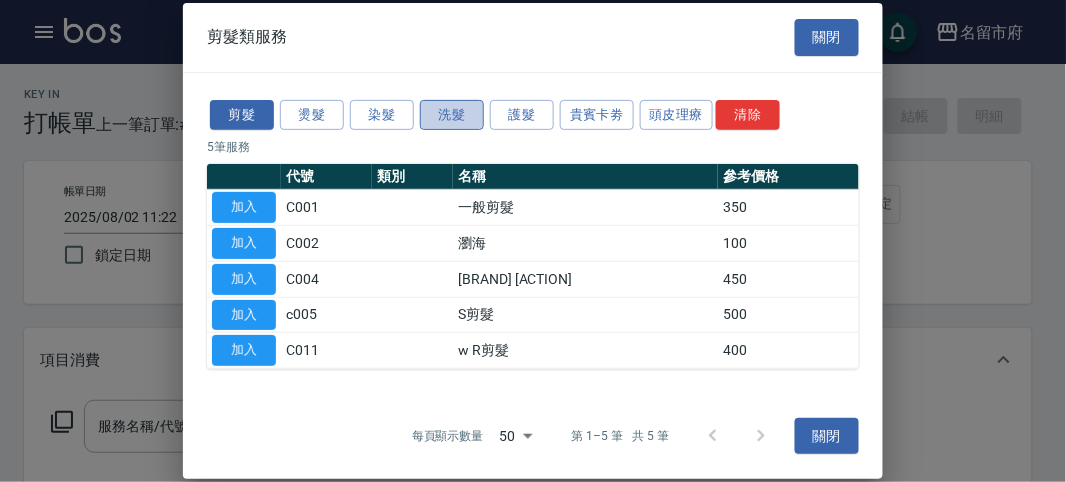 drag, startPoint x: 450, startPoint y: 107, endPoint x: 452, endPoint y: 117, distance: 10.198039 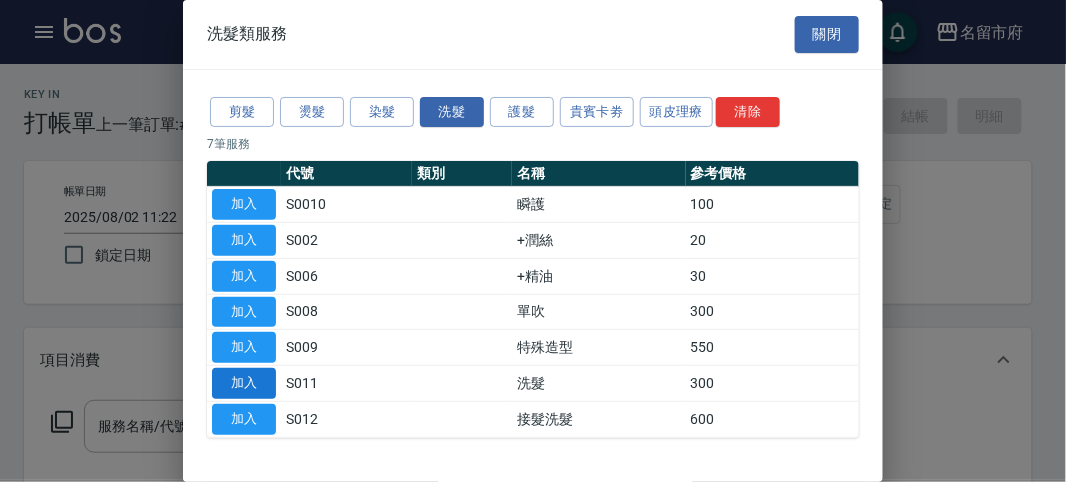 click on "加入" at bounding box center (244, 383) 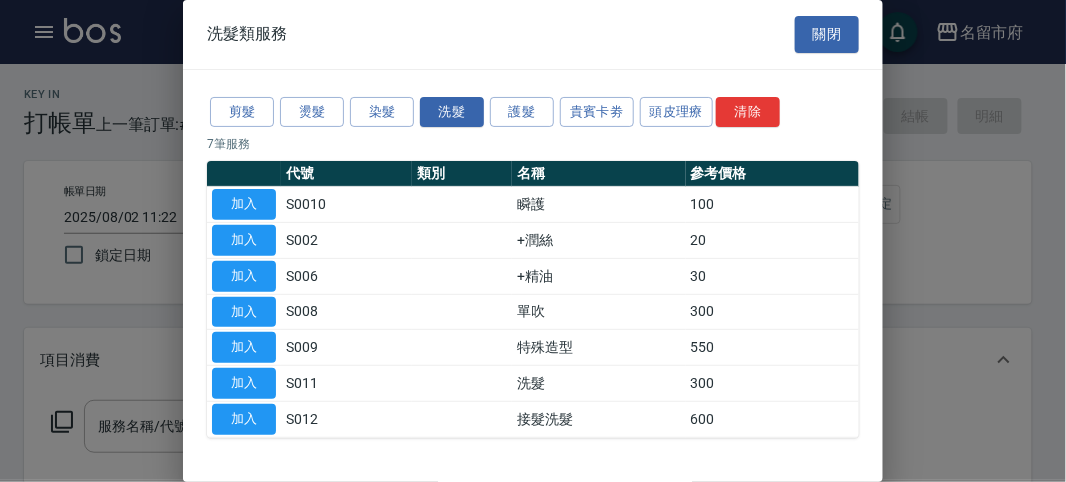type on "洗髮(S011)" 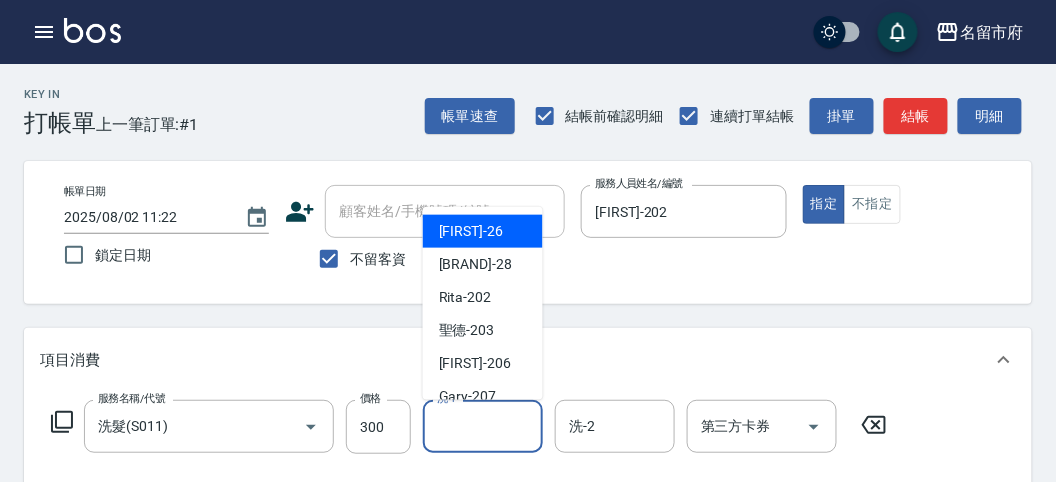 click on "洗-1" at bounding box center (483, 426) 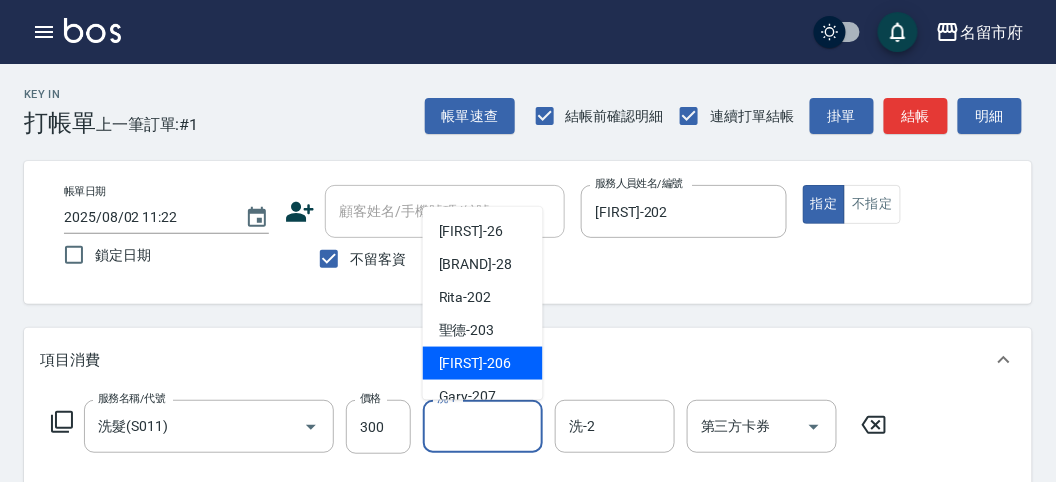 scroll, scrollTop: 111, scrollLeft: 0, axis: vertical 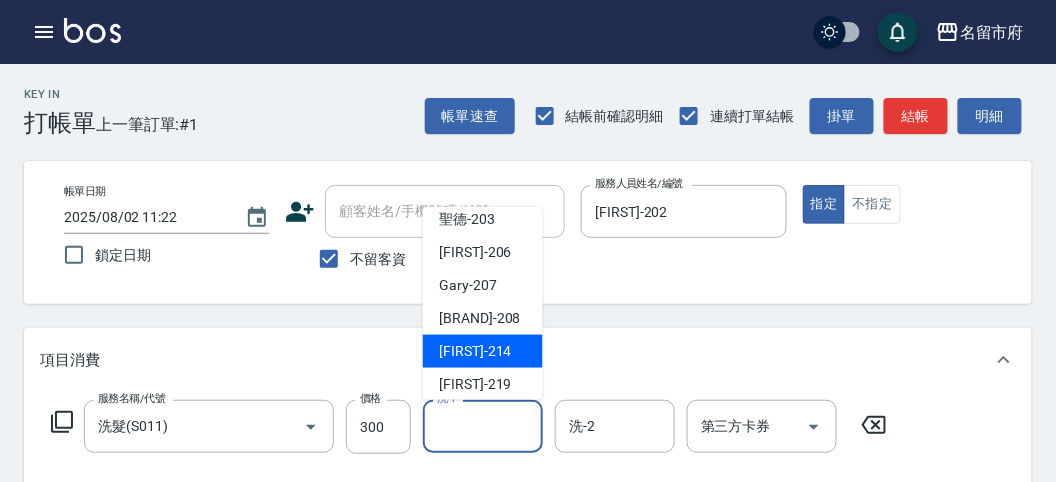 click on "[FIRST] -214" at bounding box center [475, 351] 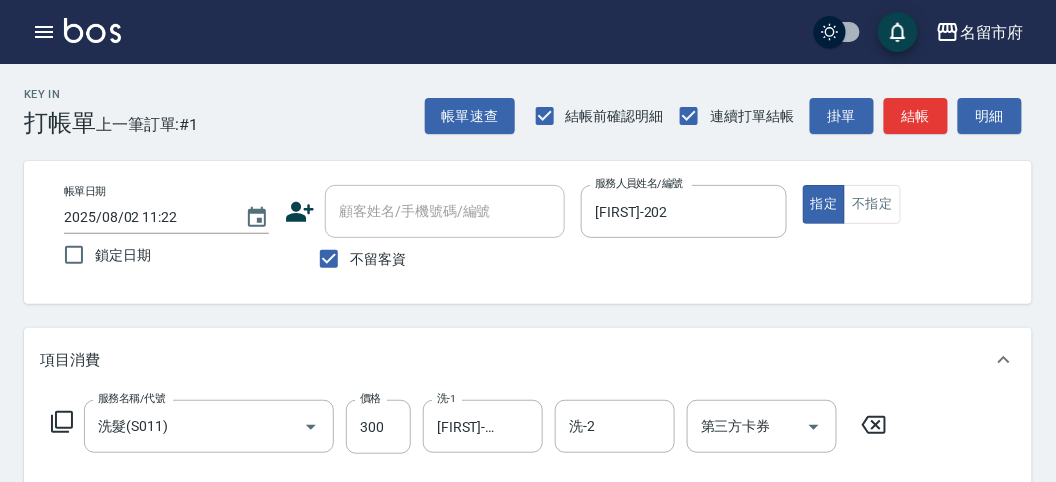 click 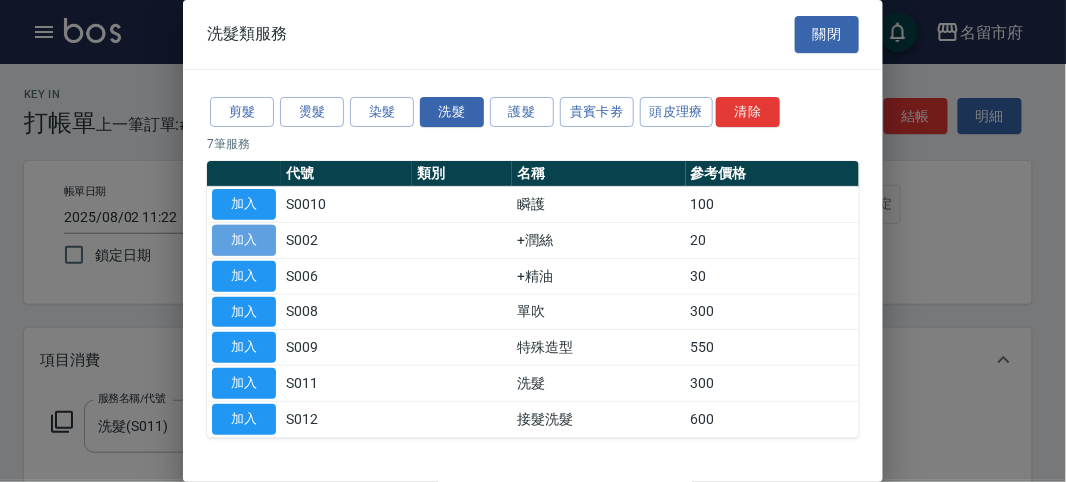 click on "加入" at bounding box center (244, 240) 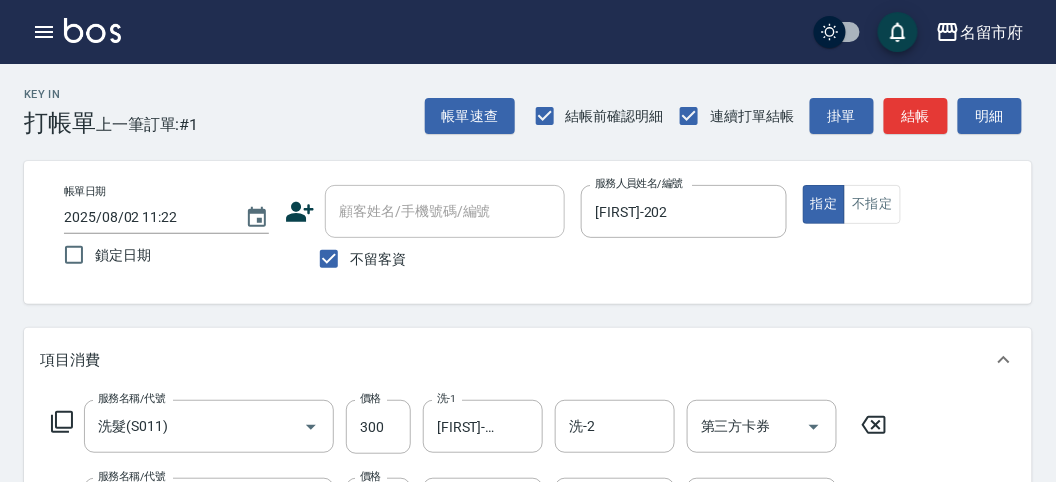 scroll, scrollTop: 111, scrollLeft: 0, axis: vertical 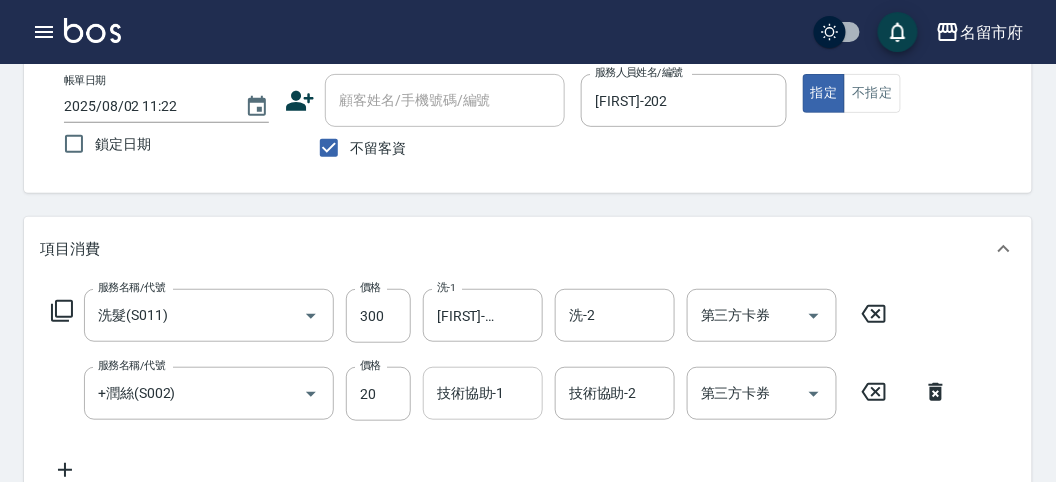 click on "技術協助-1" at bounding box center (483, 393) 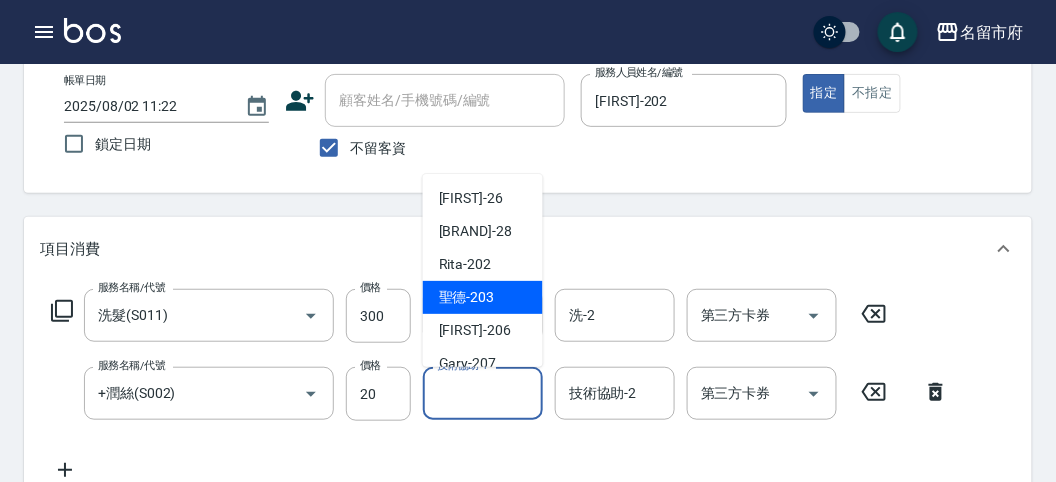 scroll, scrollTop: 111, scrollLeft: 0, axis: vertical 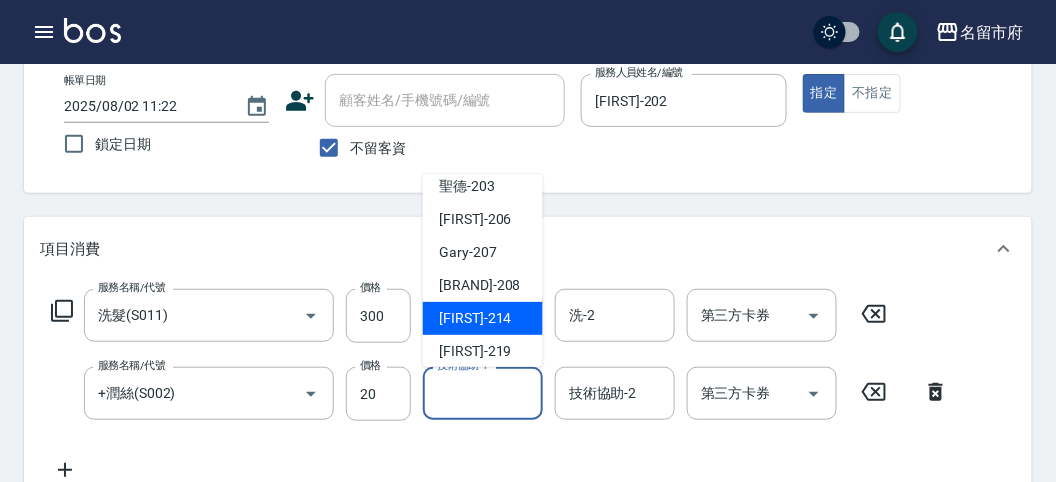 click on "[FIRST] -214" at bounding box center (475, 318) 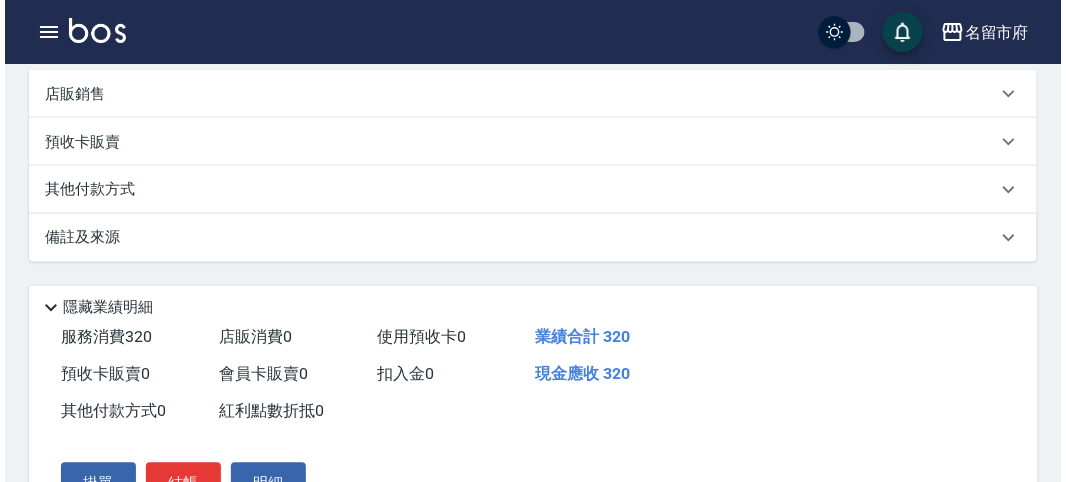 scroll, scrollTop: 663, scrollLeft: 0, axis: vertical 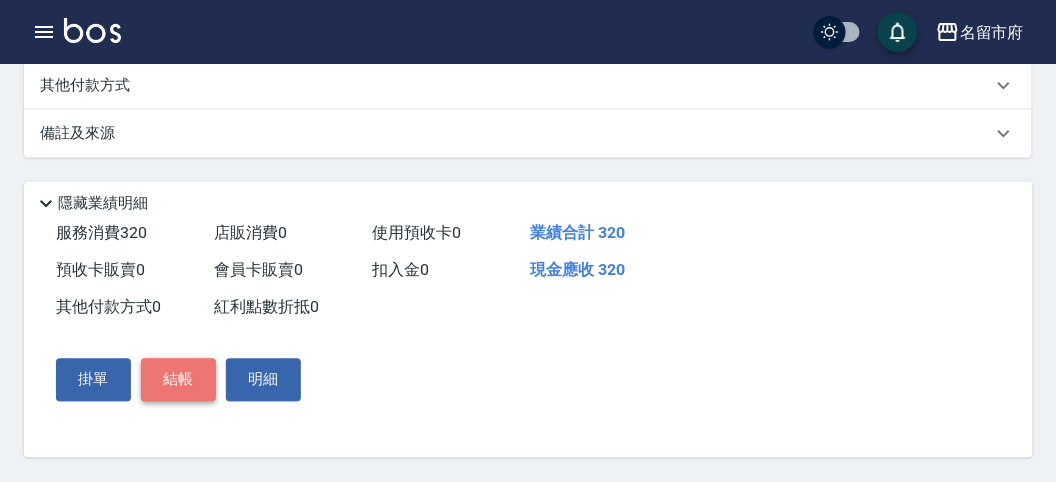 click on "結帳" at bounding box center [178, 380] 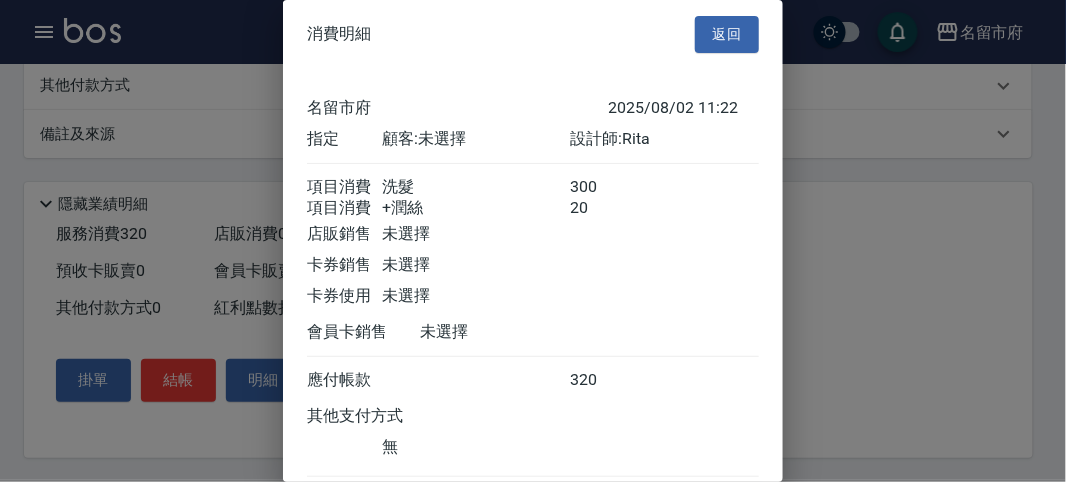 scroll, scrollTop: 133, scrollLeft: 0, axis: vertical 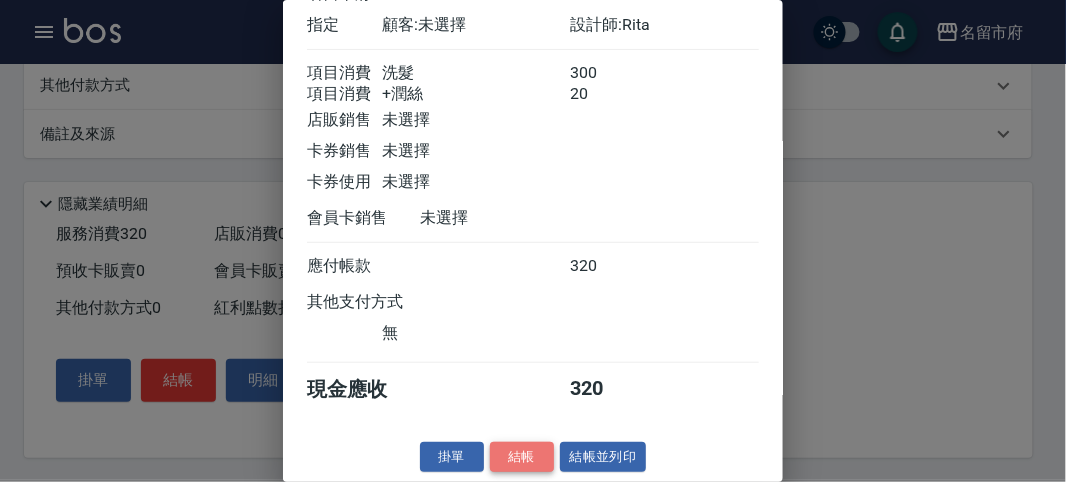 click on "結帳" at bounding box center [522, 457] 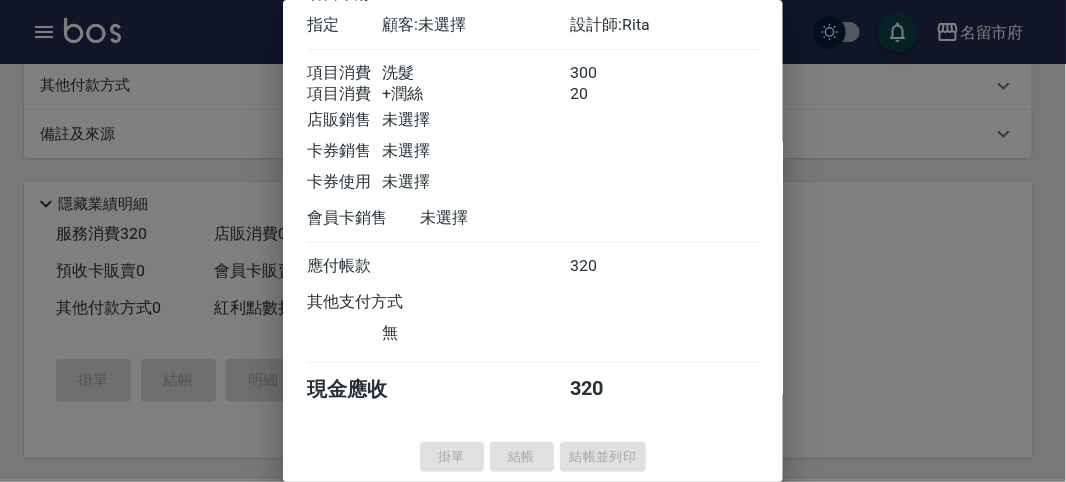 type on "2025/08/02 12:00" 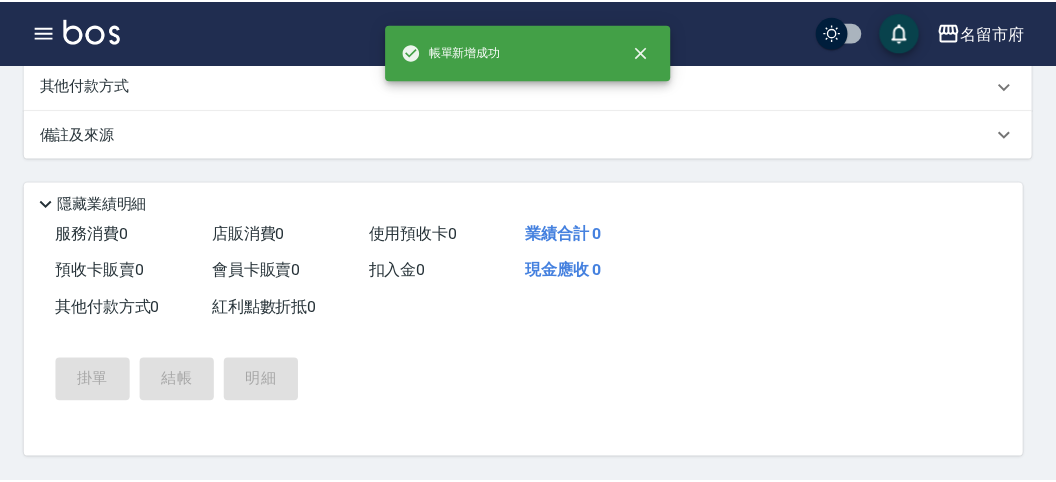 scroll, scrollTop: 0, scrollLeft: 0, axis: both 